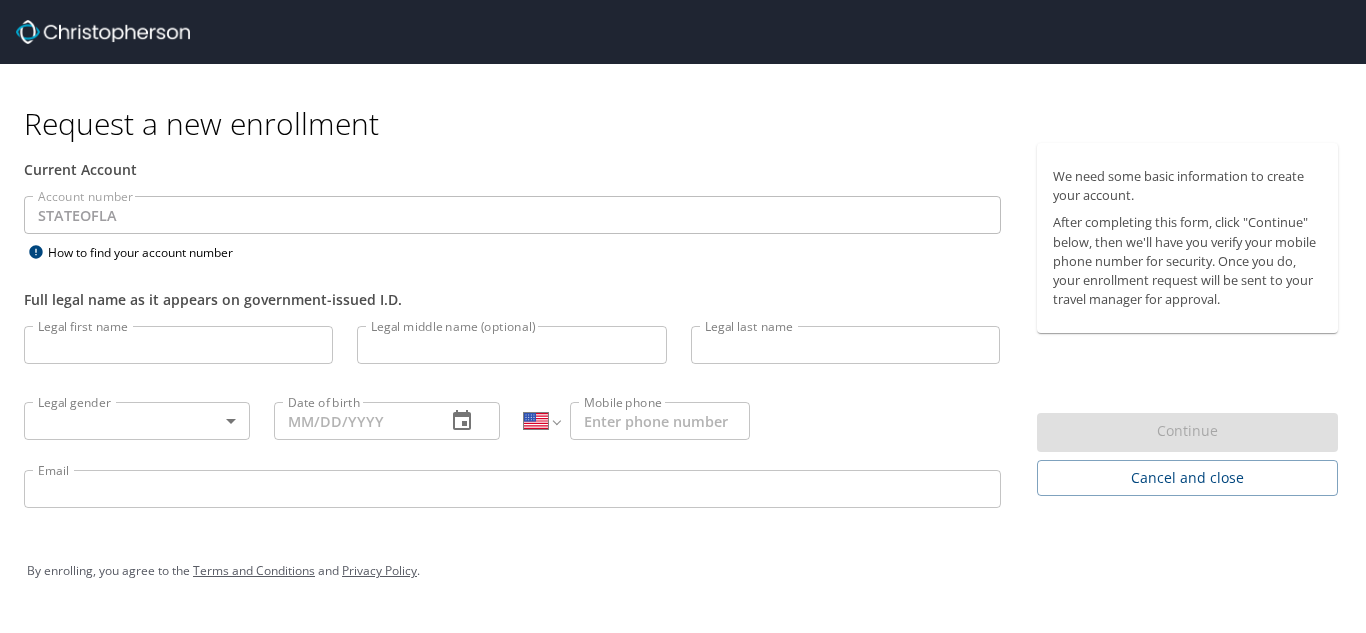 select on "US" 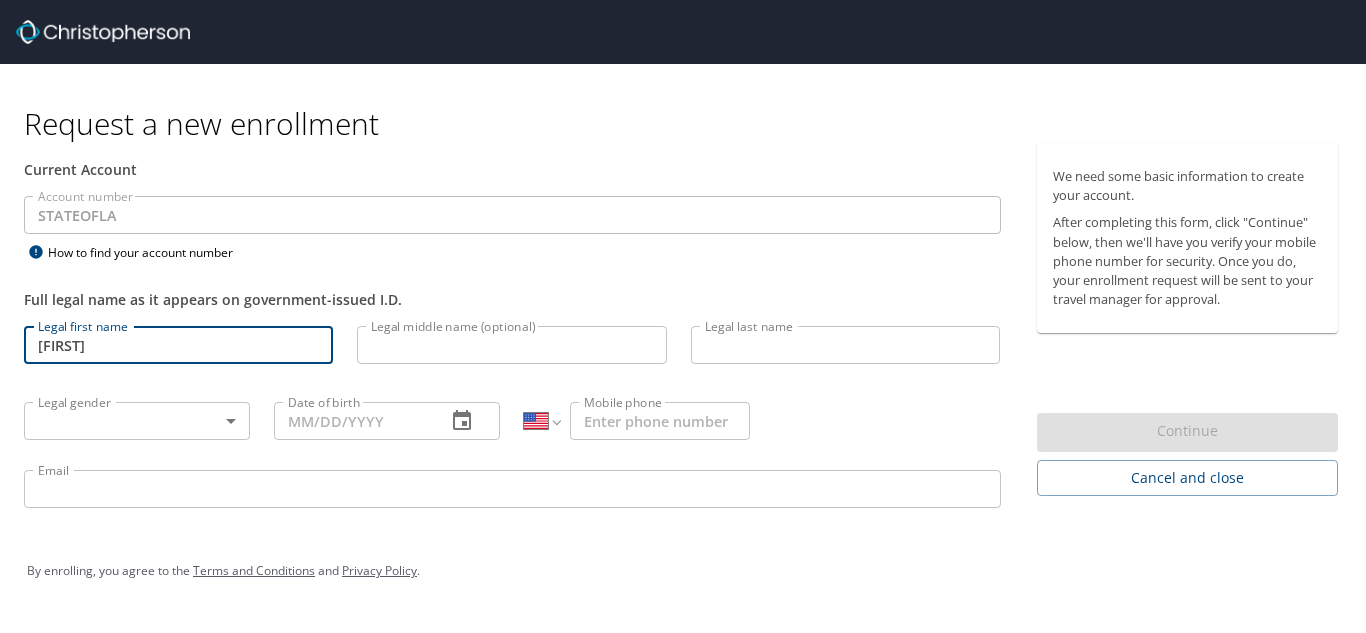 type on "[FIRST]" 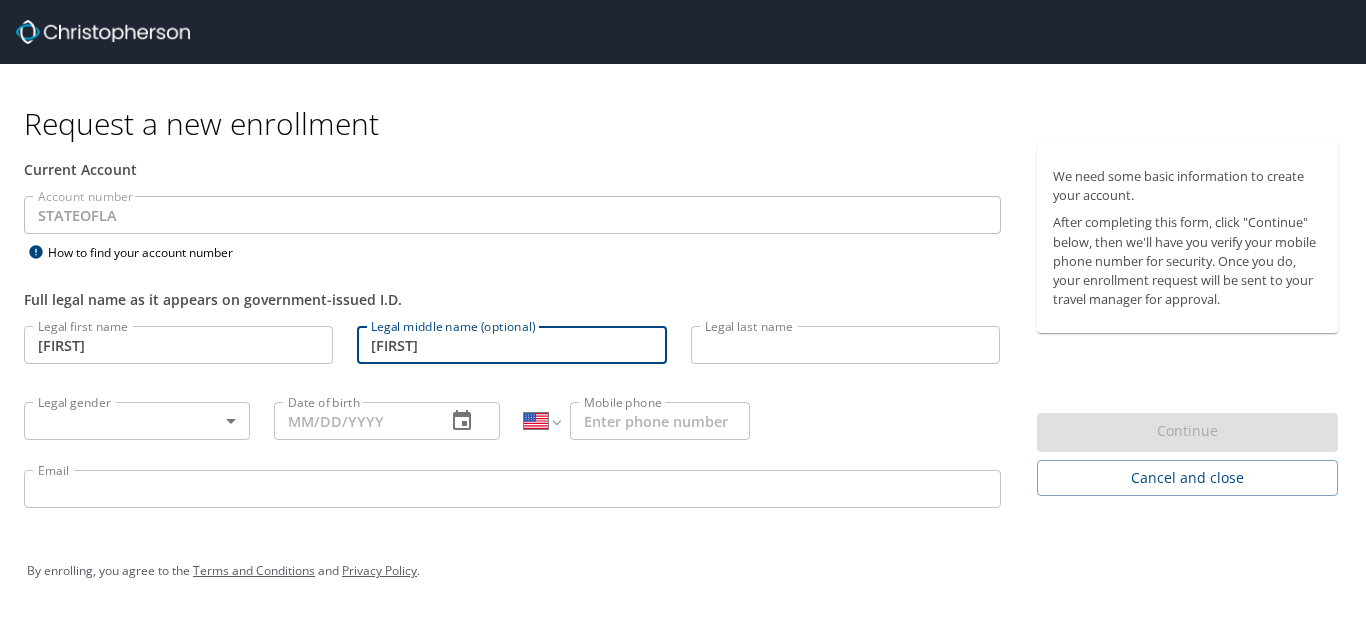 type on "[FIRST]" 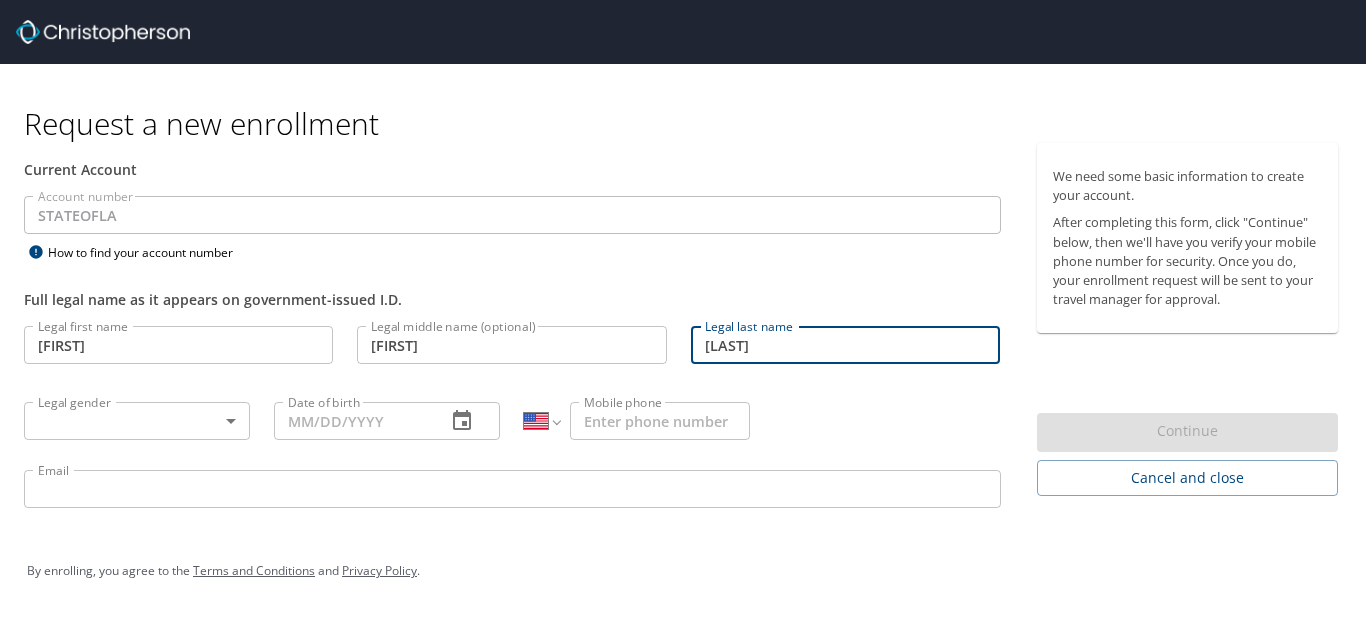 click on "Porter-Whaley" at bounding box center [845, 345] 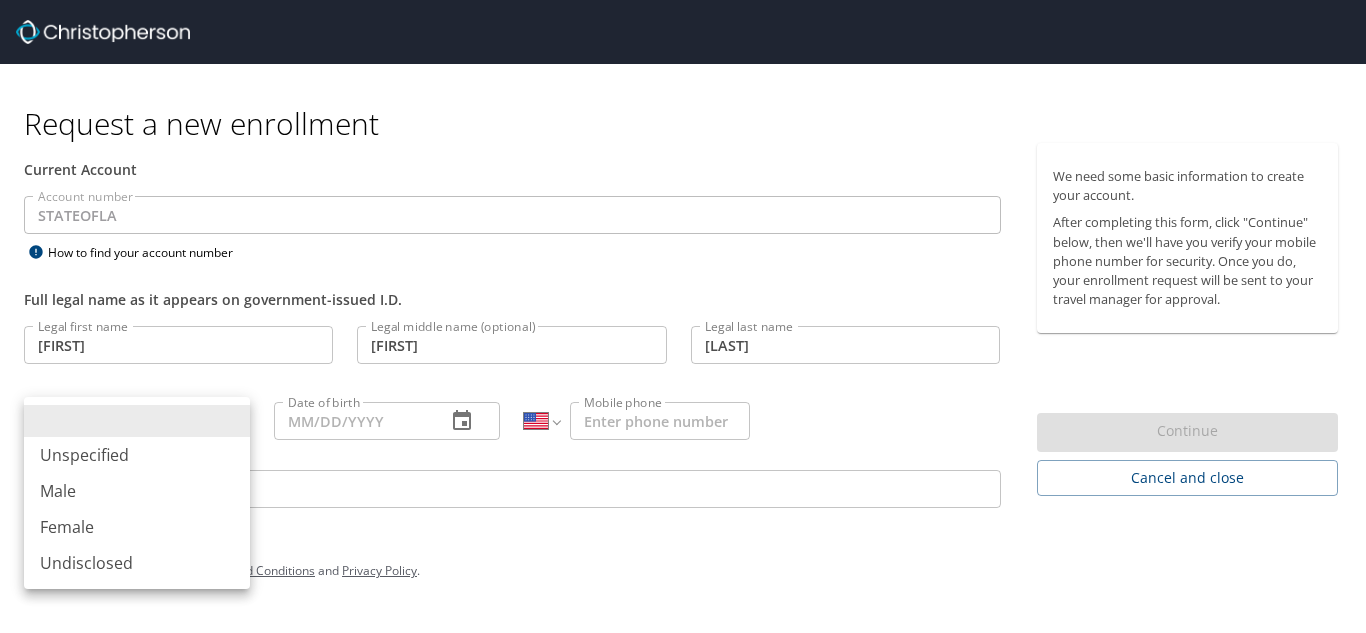 type 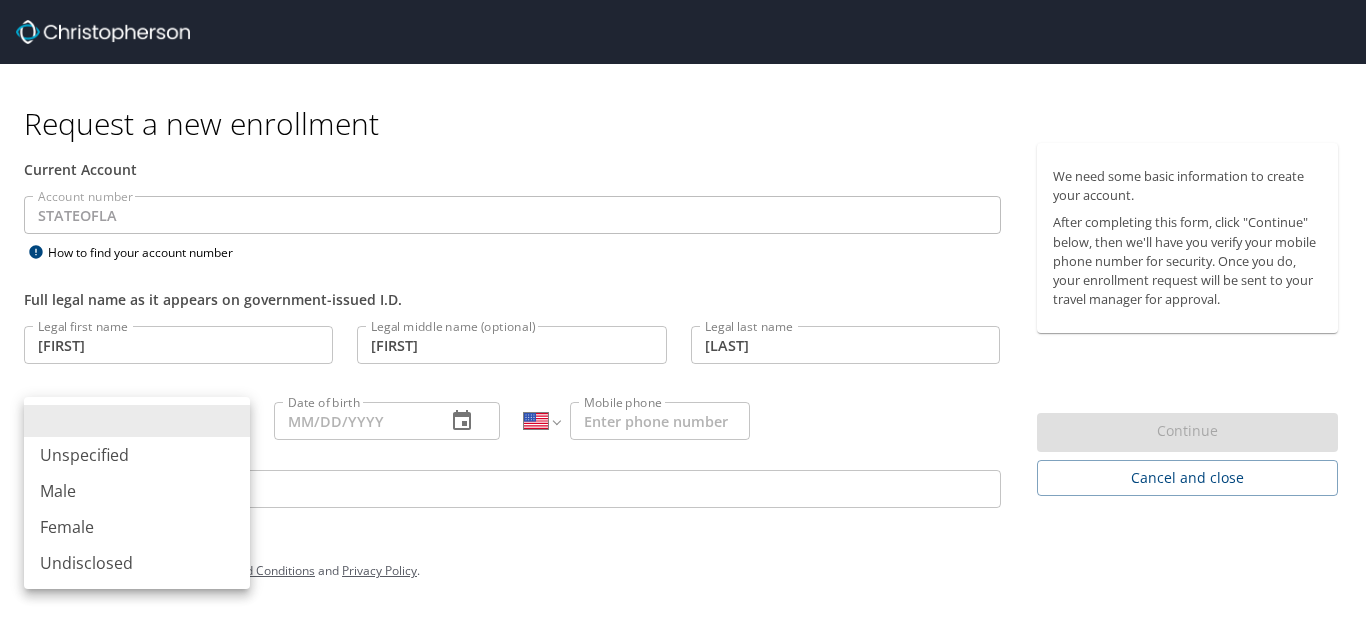 type 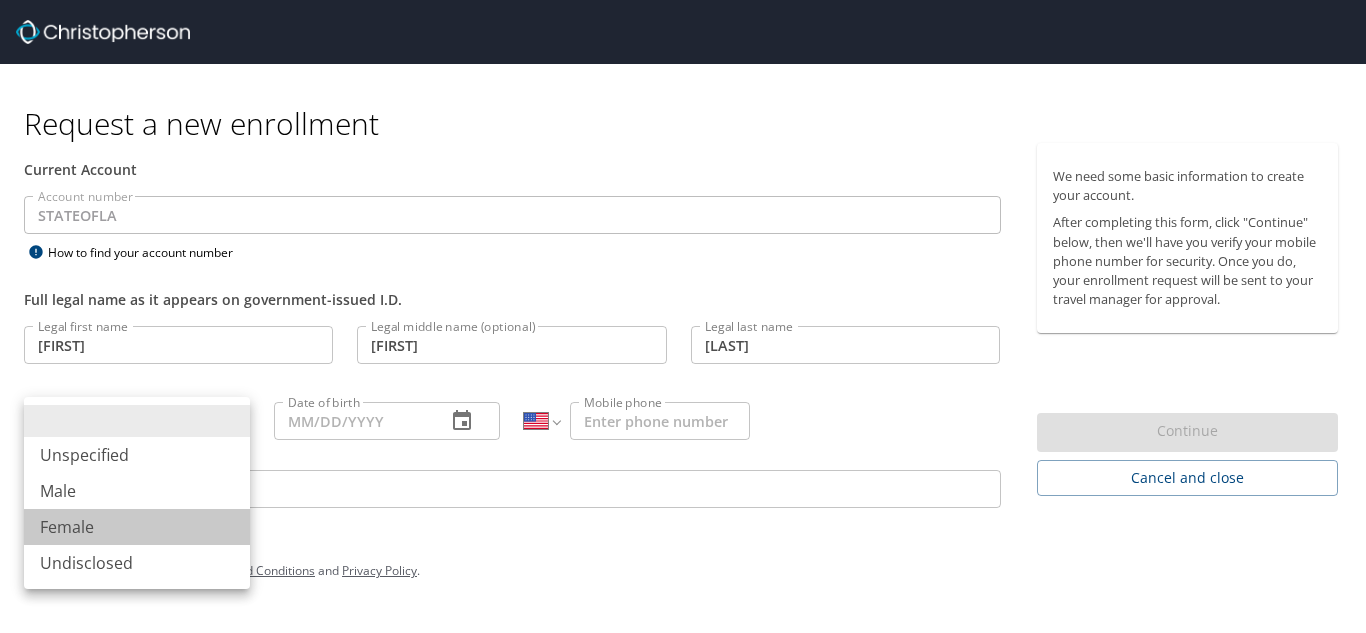 click on "Female" at bounding box center (137, 527) 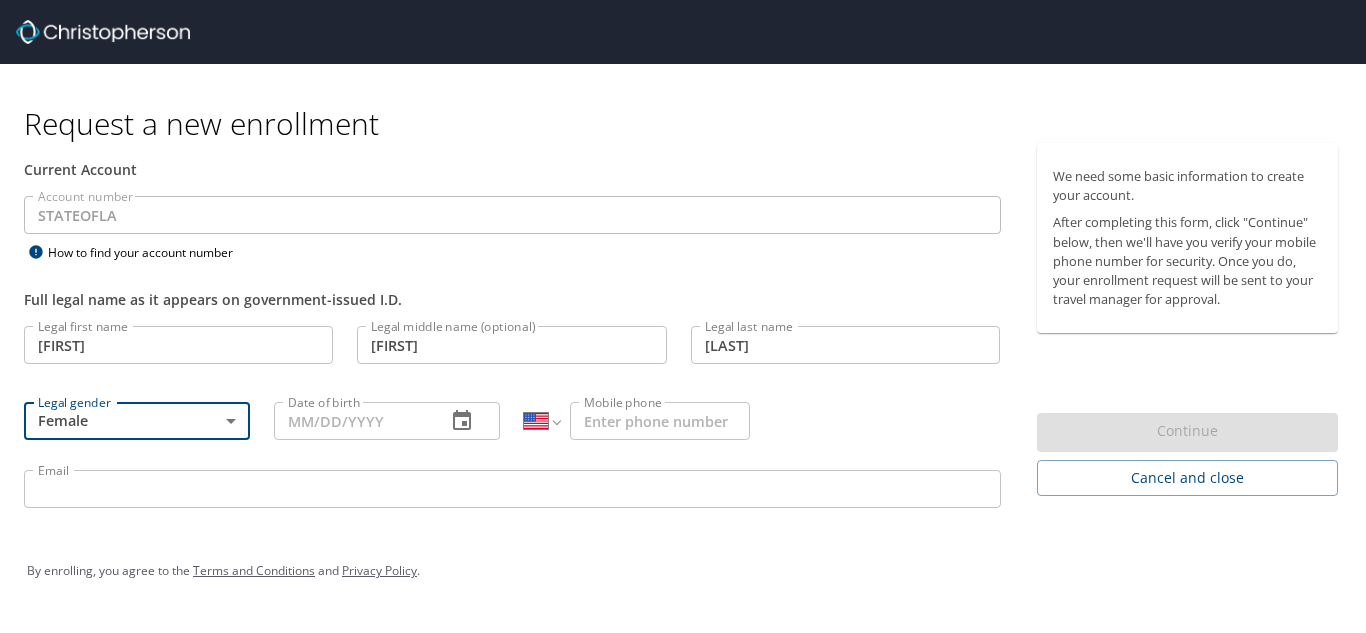 click on "Date of birth" at bounding box center [352, 421] 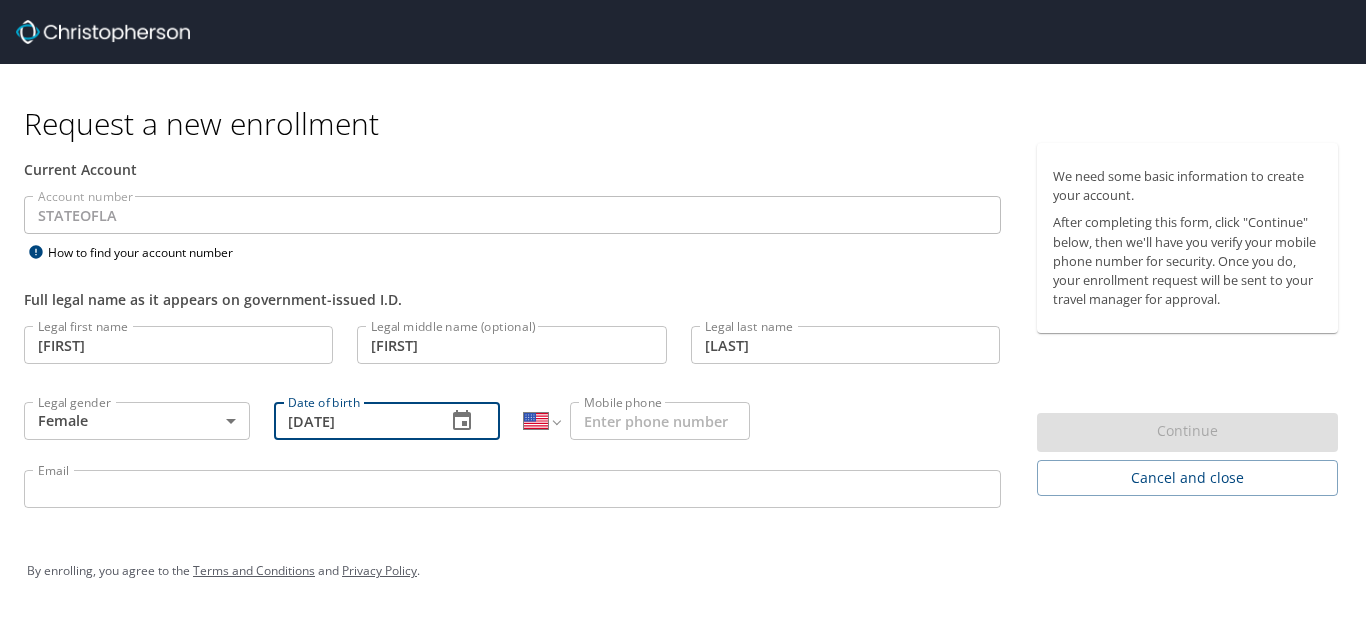 type on "10/12/1989" 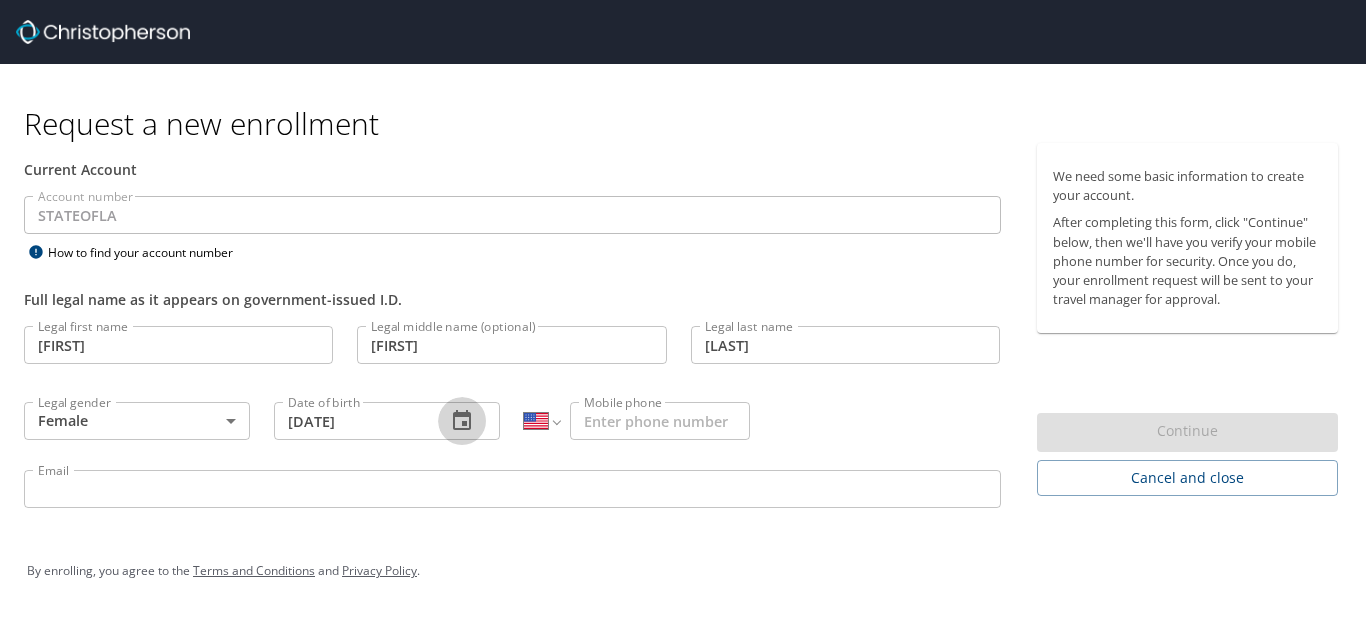 type 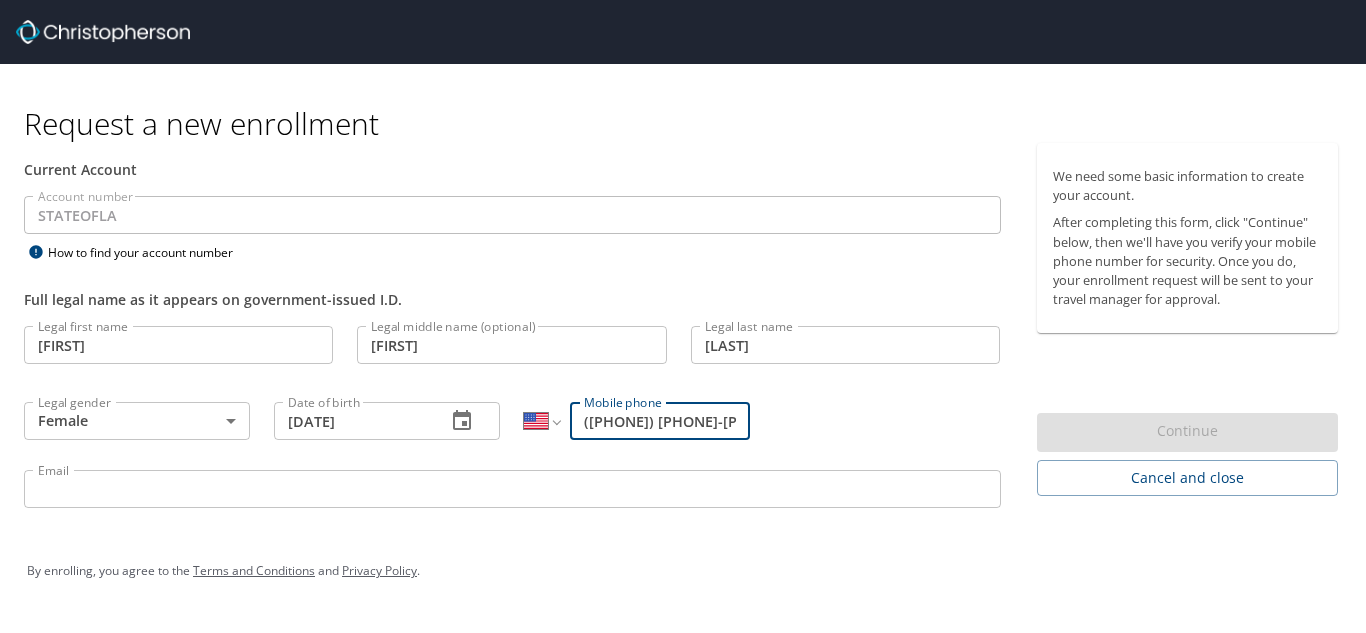 type on "(504) 346-1805" 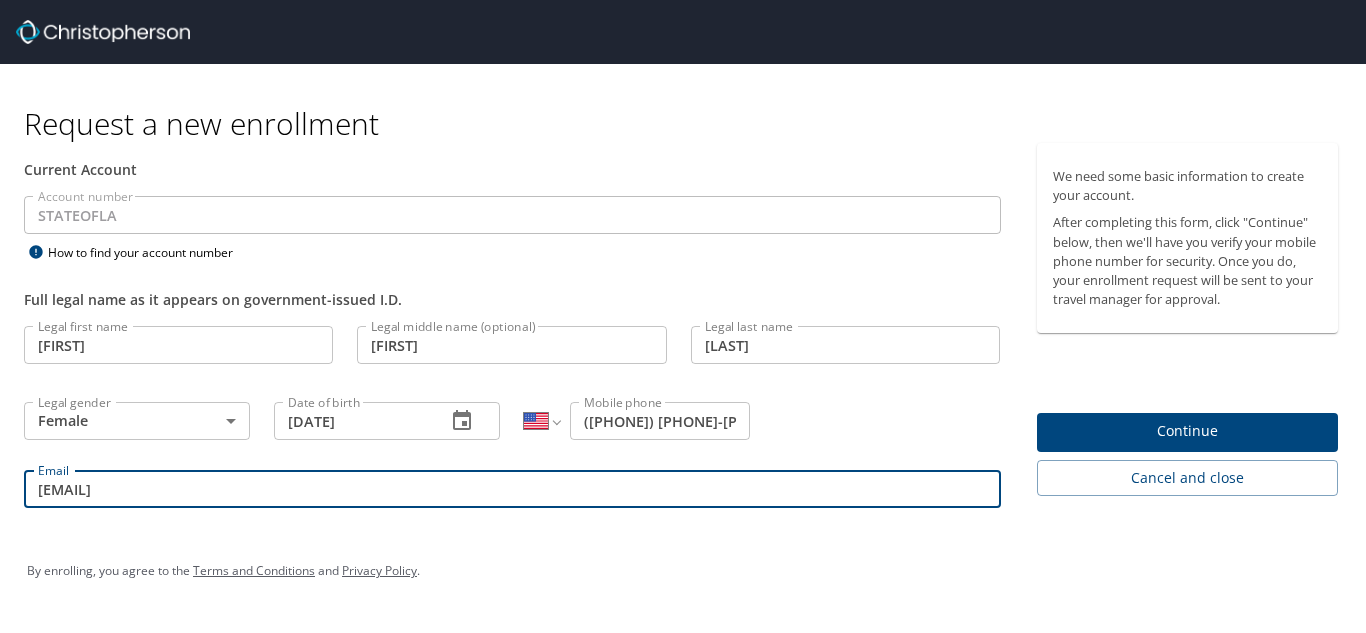 click on "sherelle_porter89@yahoo.com" at bounding box center (512, 489) 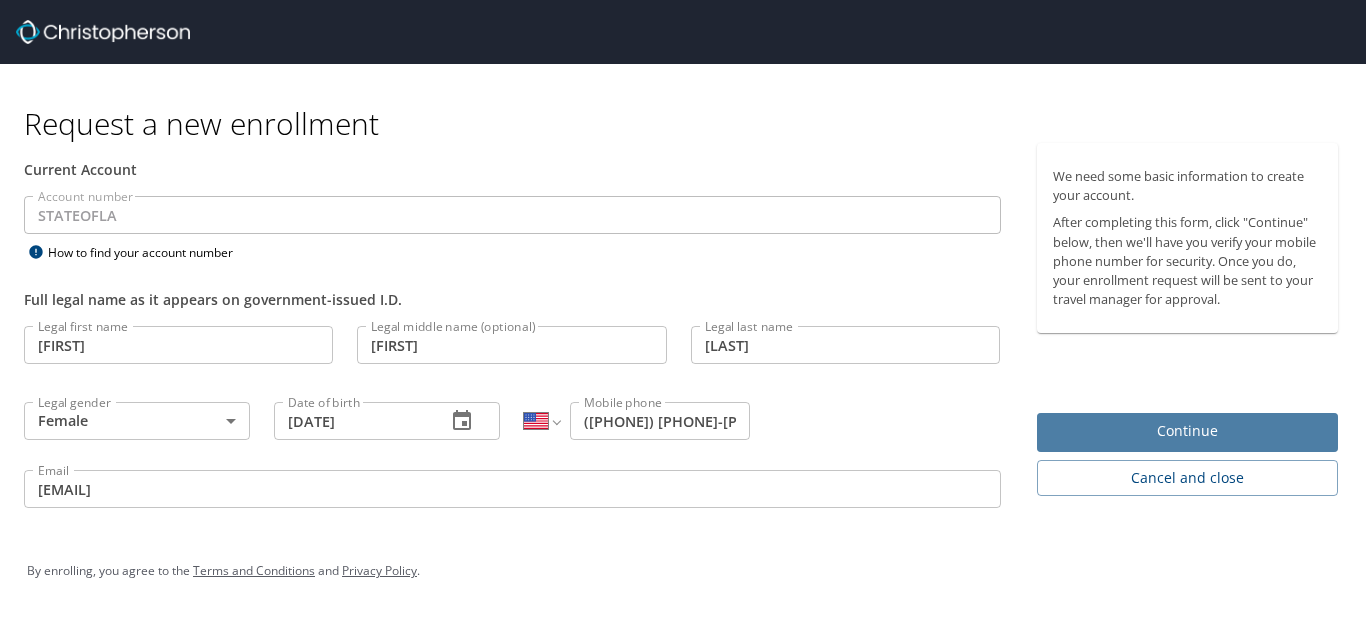 click on "Continue" at bounding box center [1188, 431] 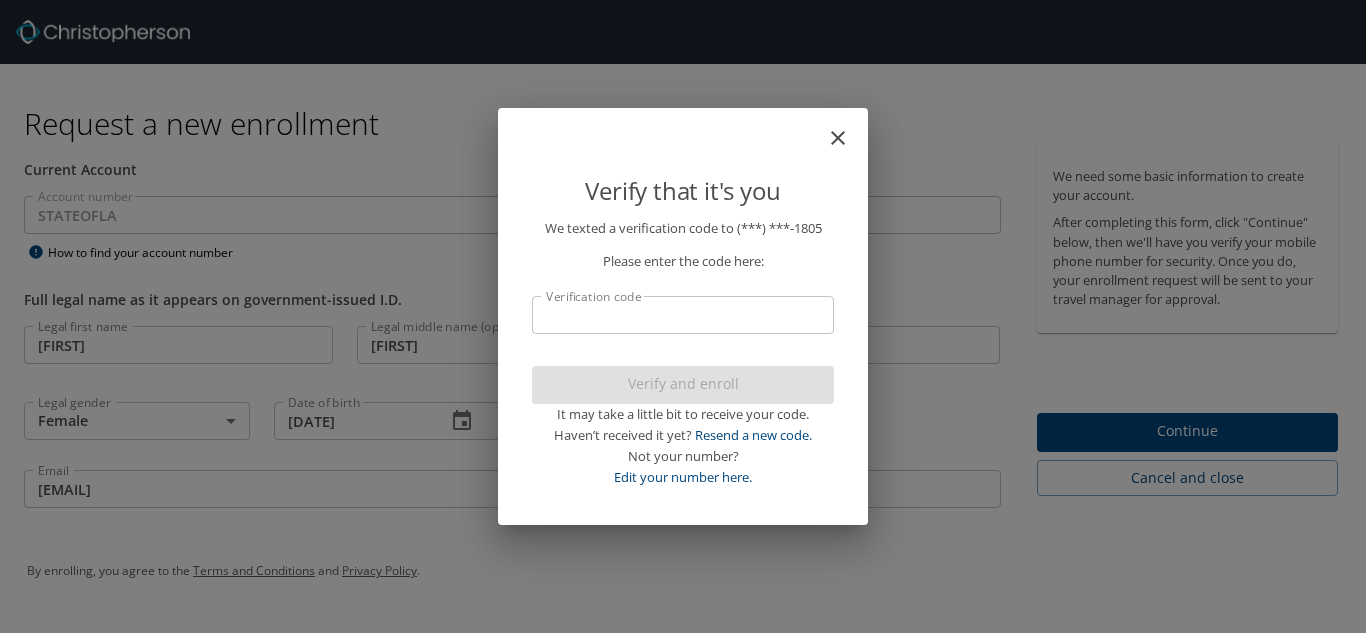 click on "Verification code" at bounding box center (683, 315) 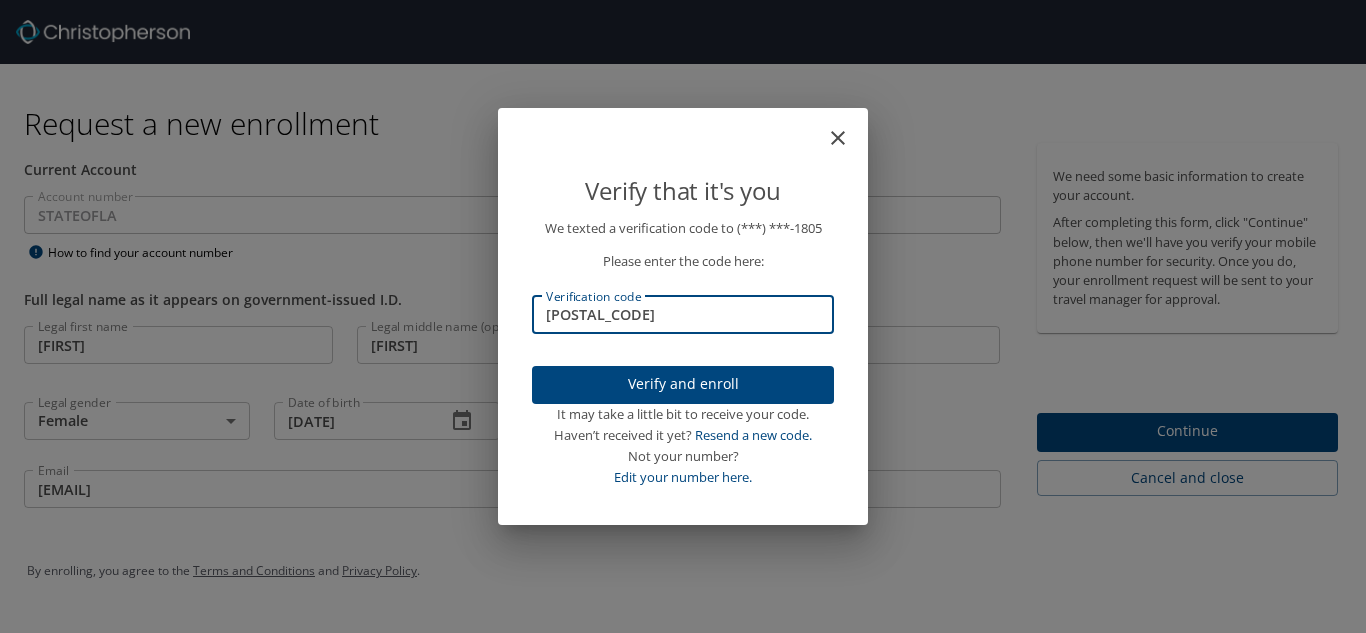 type on "945504" 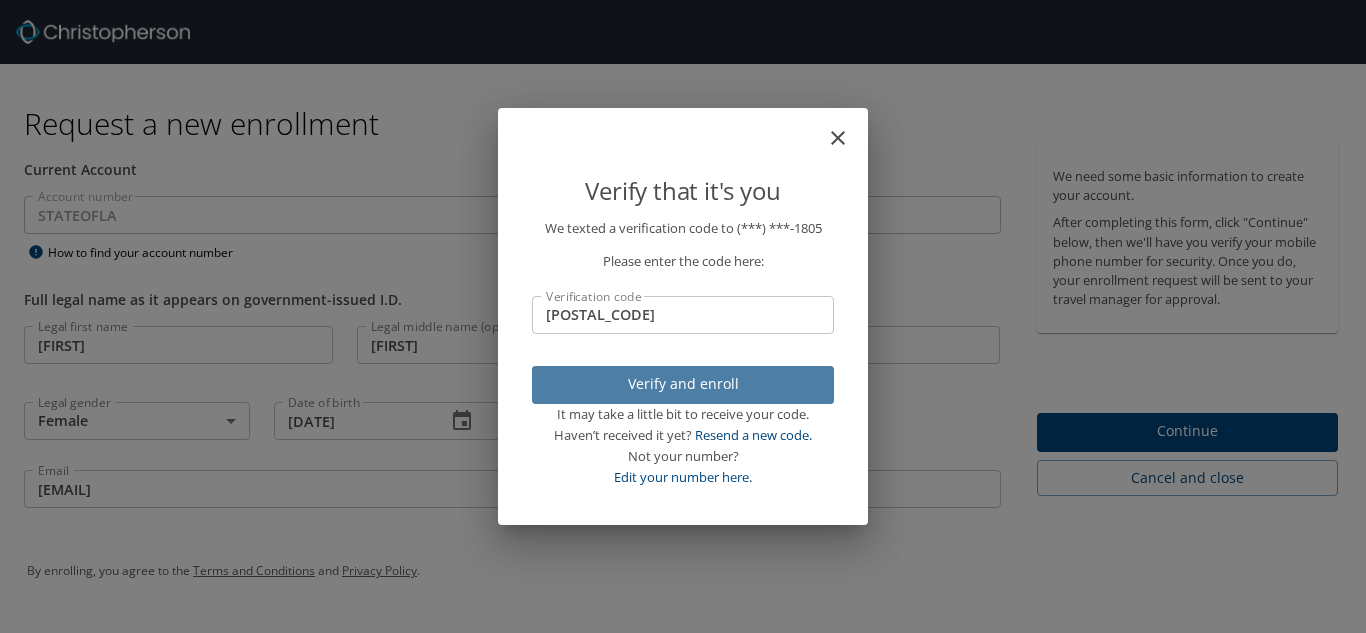 click on "Verify and enroll" at bounding box center [683, 384] 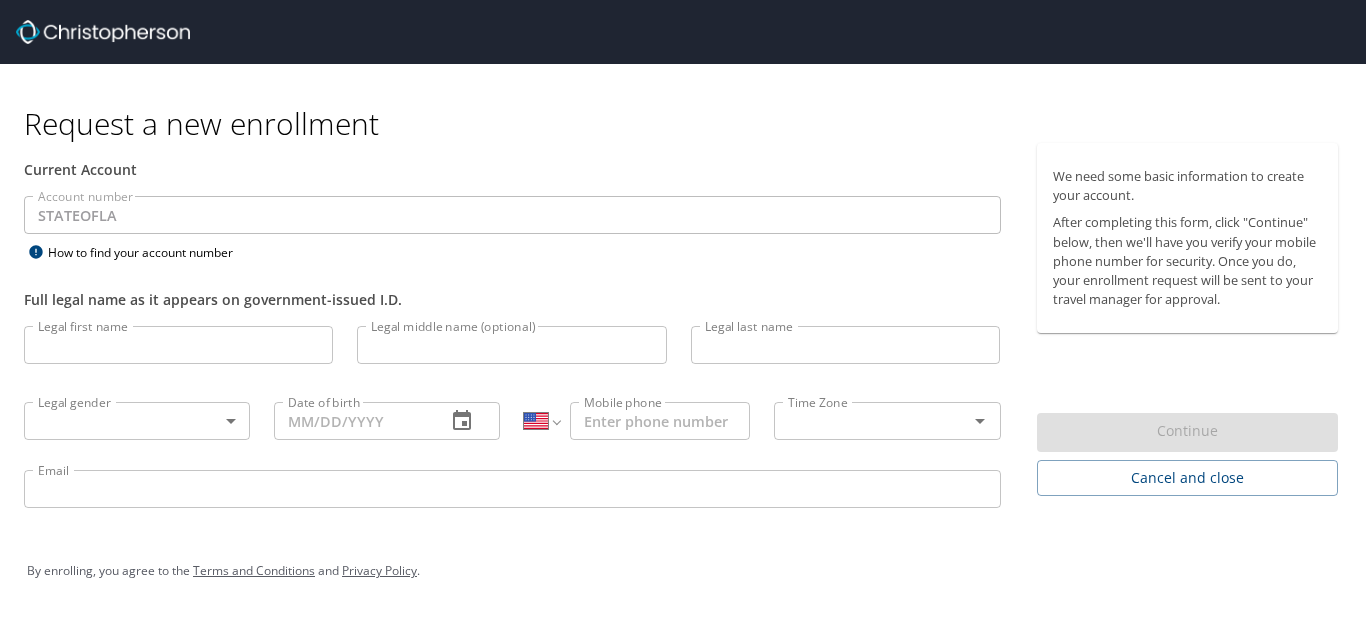 select on "US" 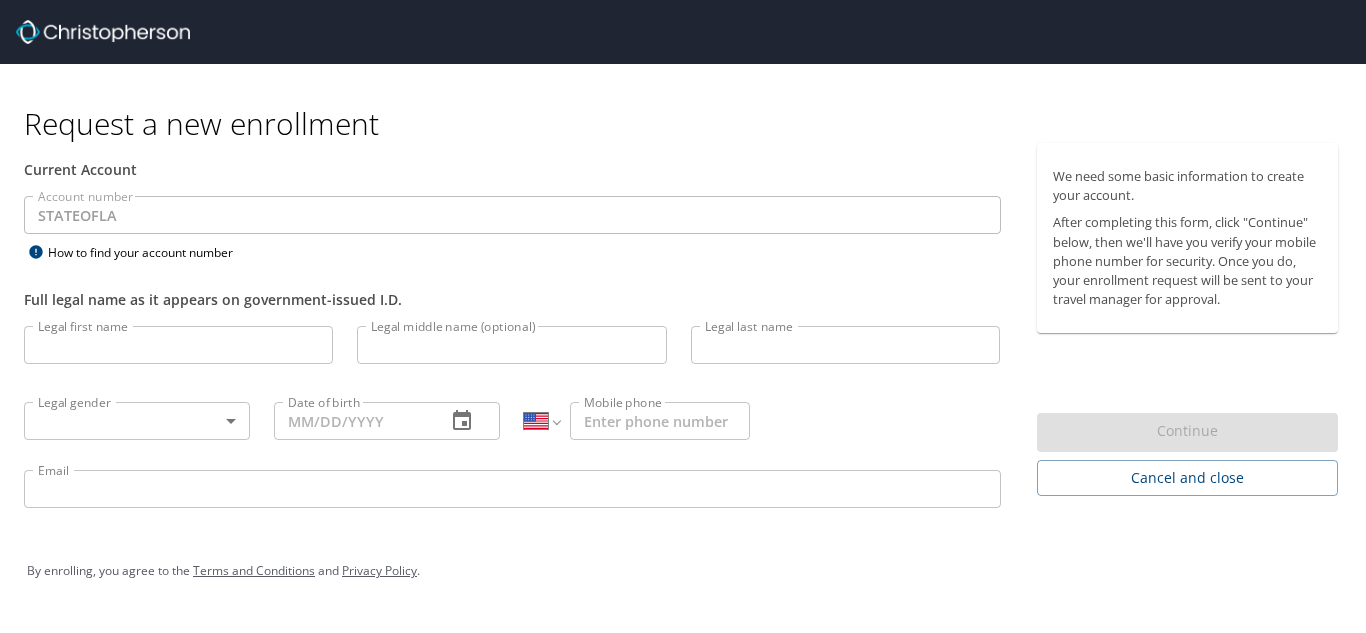 click on "Legal first name" at bounding box center (178, 345) 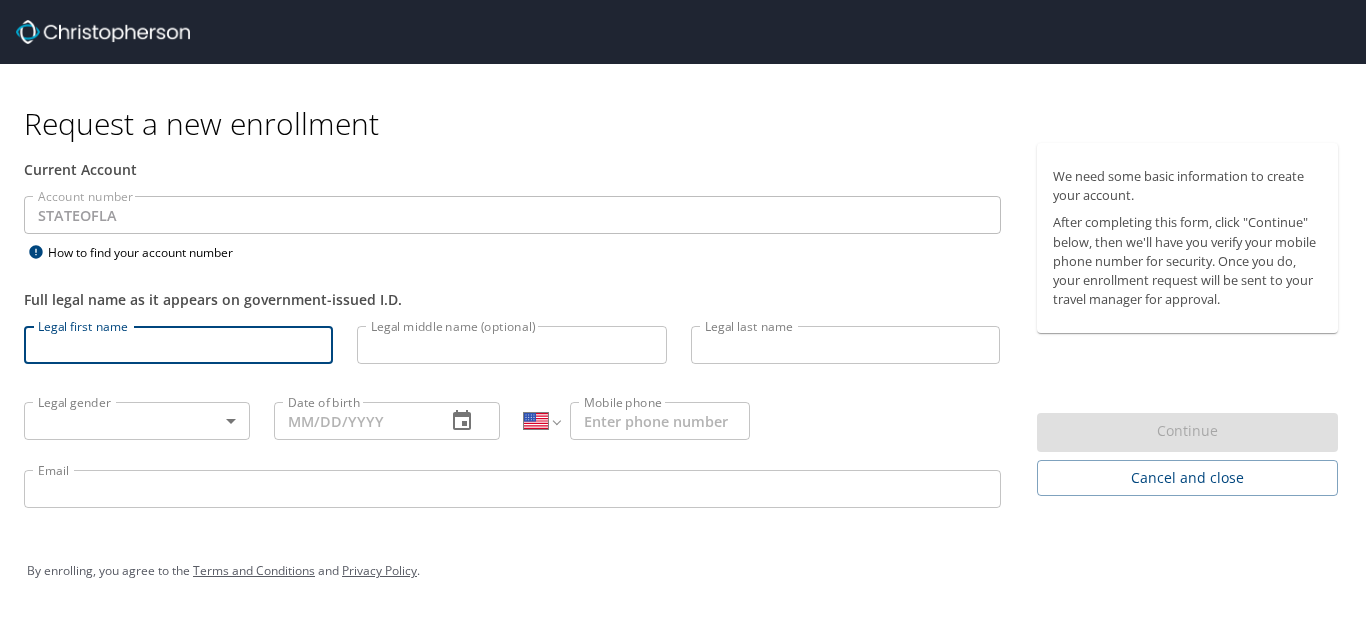 type on "[FIRST]" 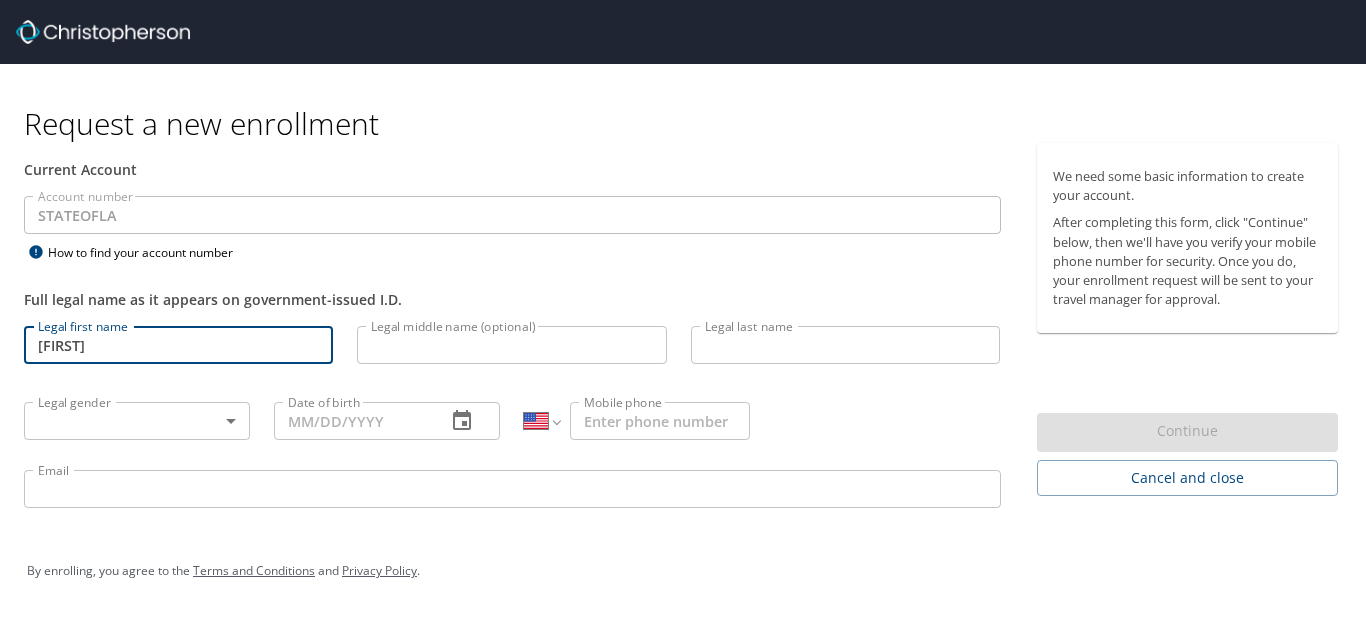 type on "porter-whaley" 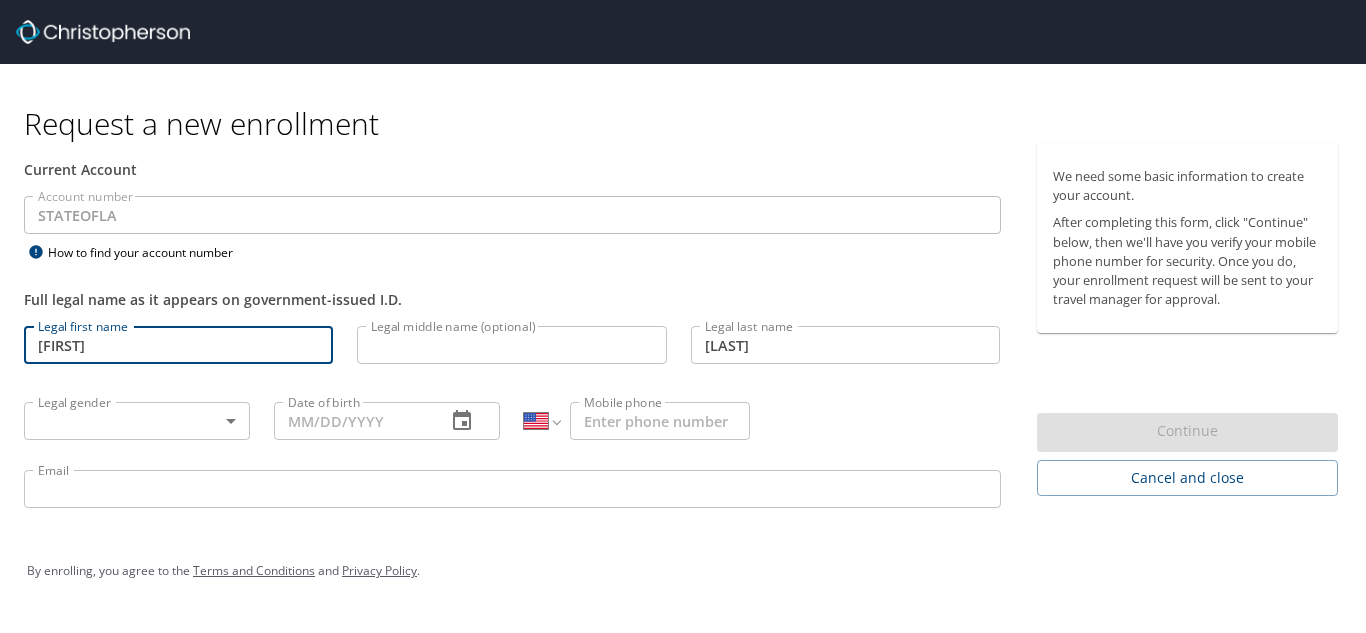 type on "([PHONE]) [PHONE]-[PHONE]" 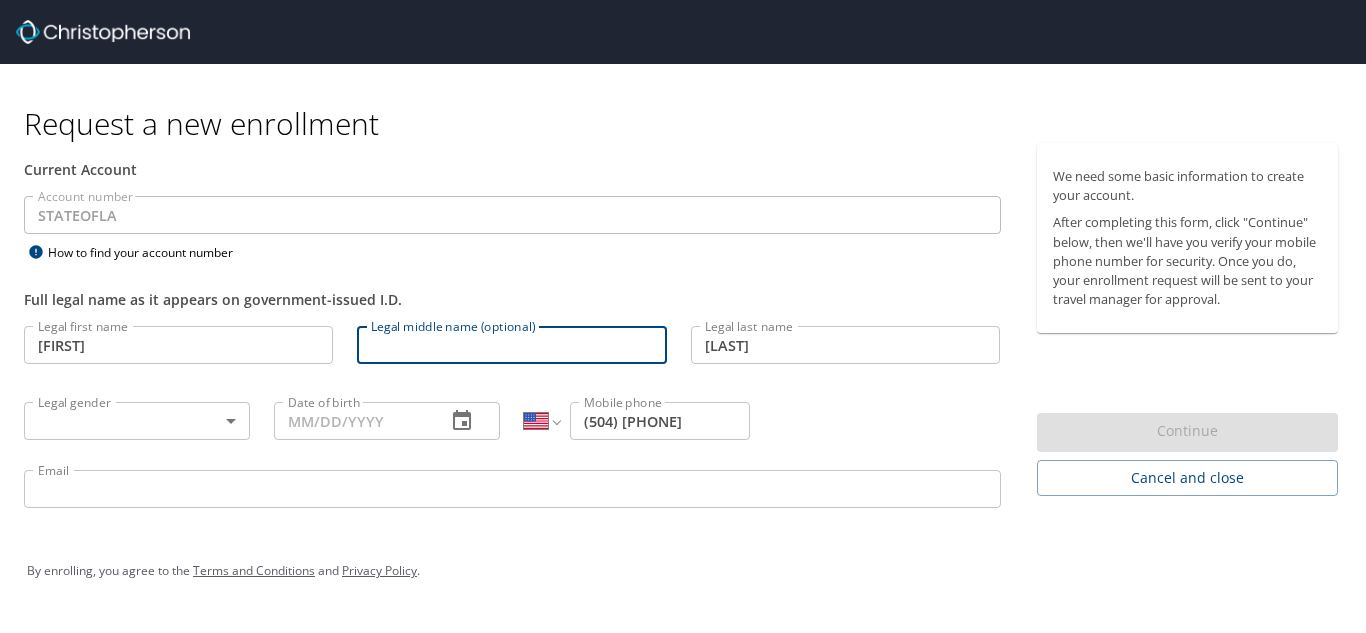 click on "Legal middle name (optional)" at bounding box center [511, 345] 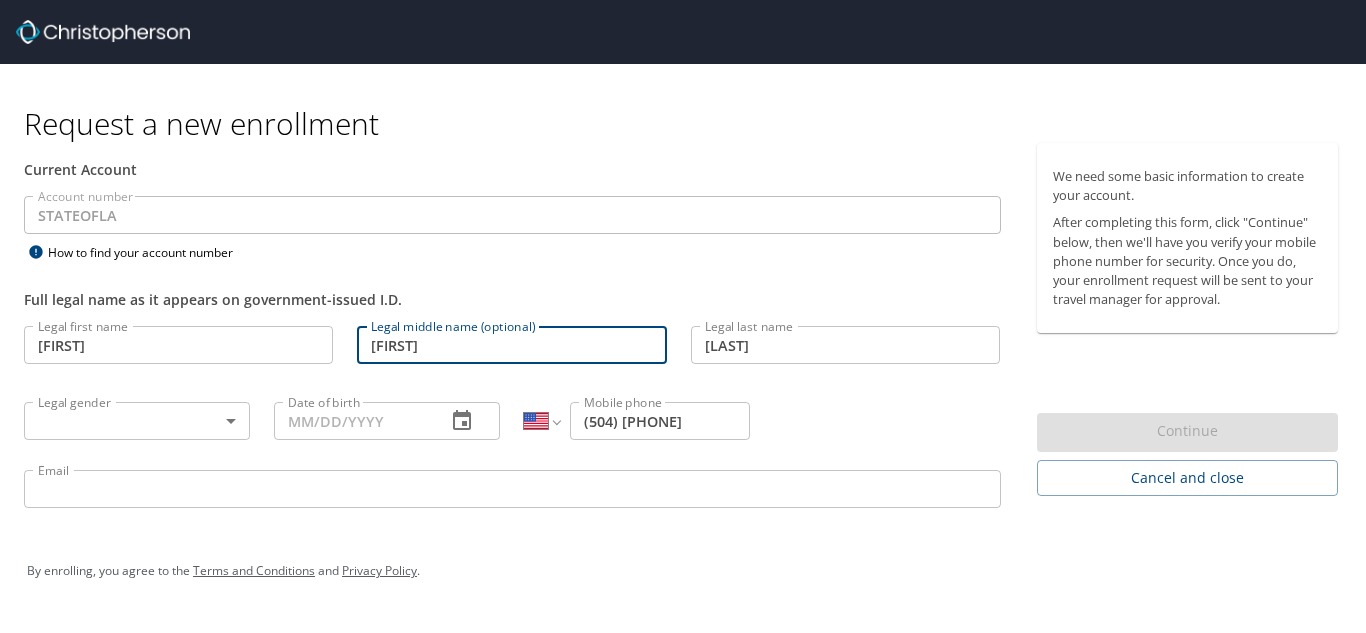 type on "[FIRST]" 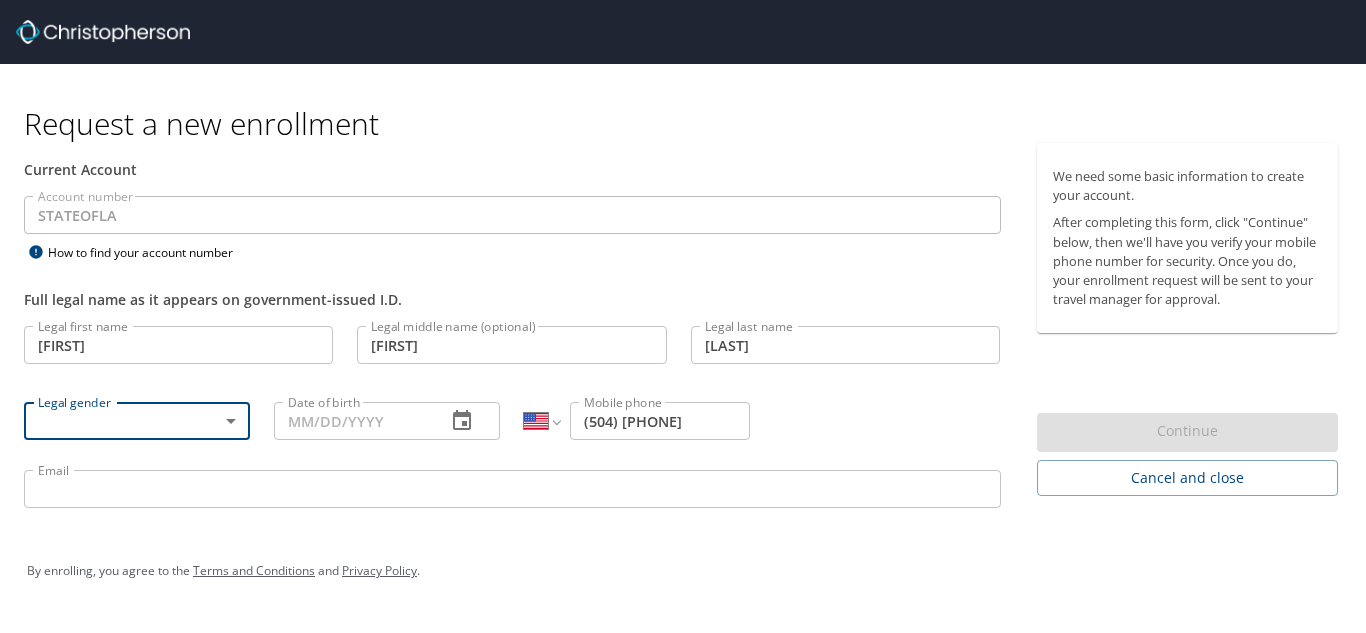 click on "Porter-whaley" at bounding box center (845, 345) 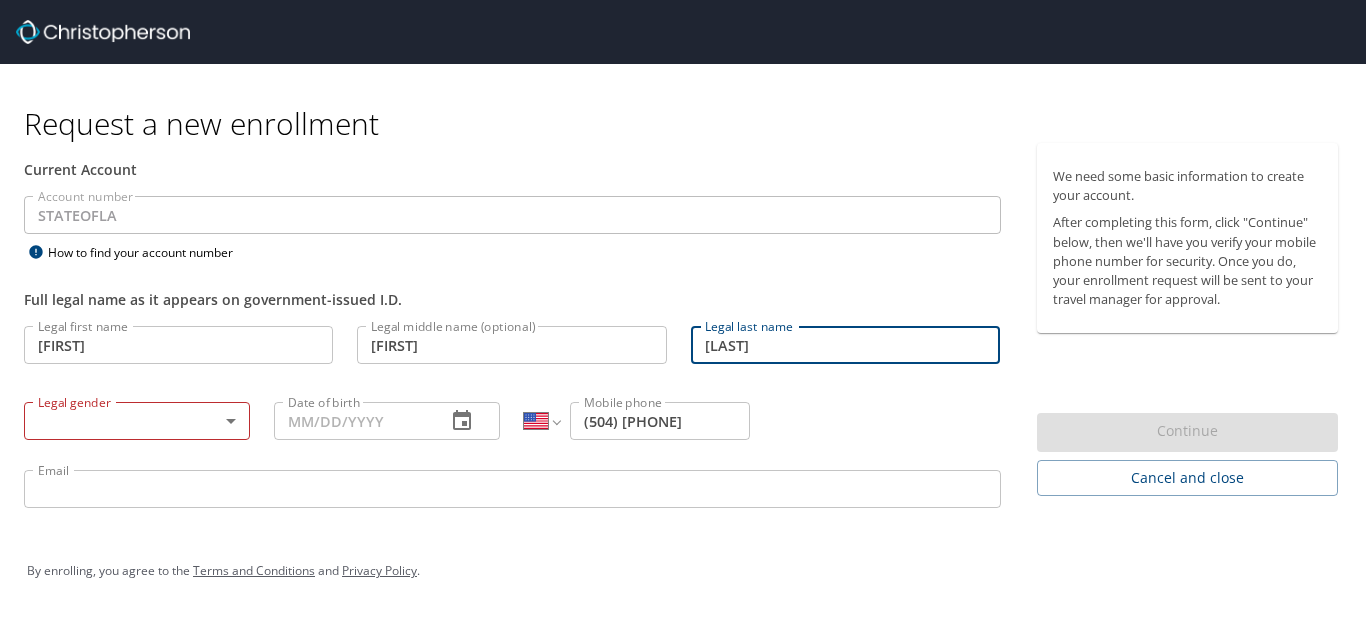 type on "[LAST]" 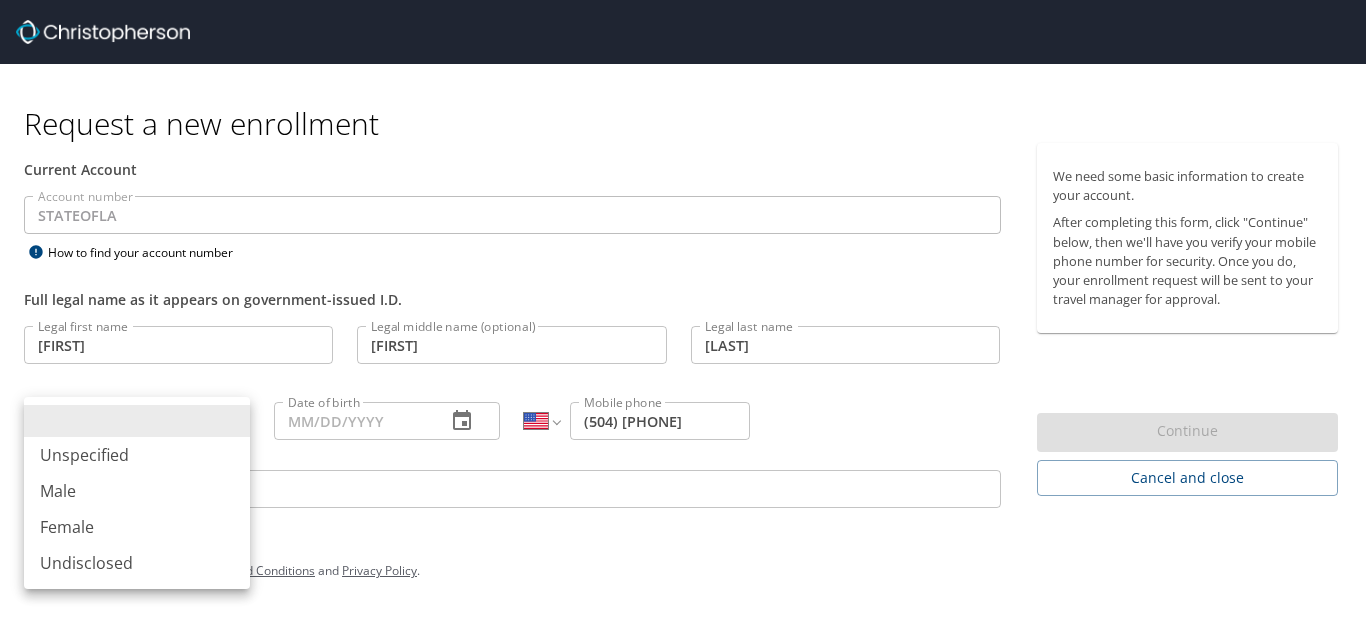 click on "Female" at bounding box center [137, 527] 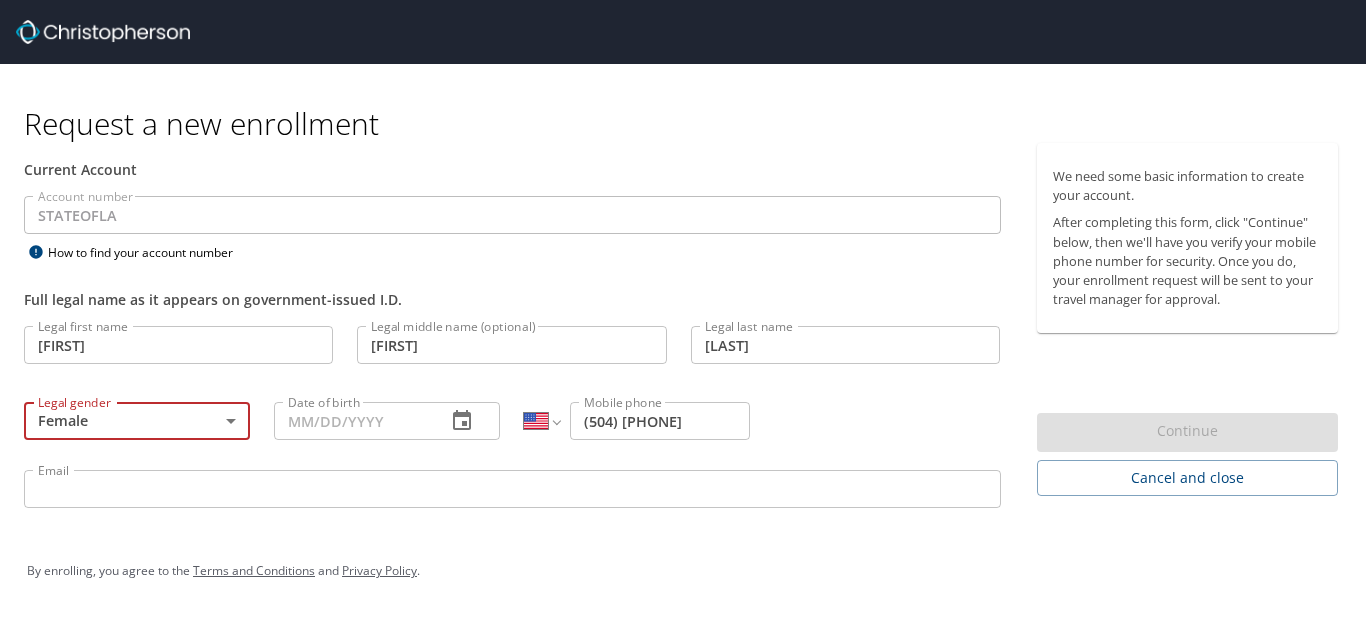 click on "Date of birth" at bounding box center (352, 421) 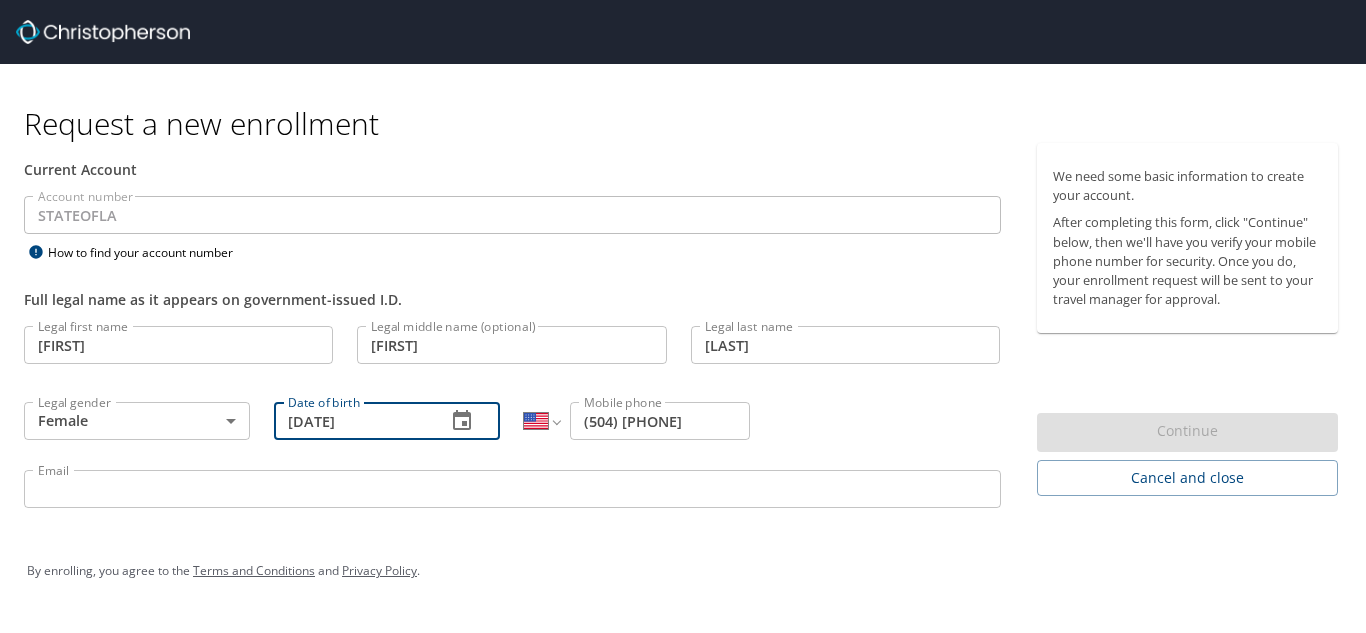 type on "[DATE]" 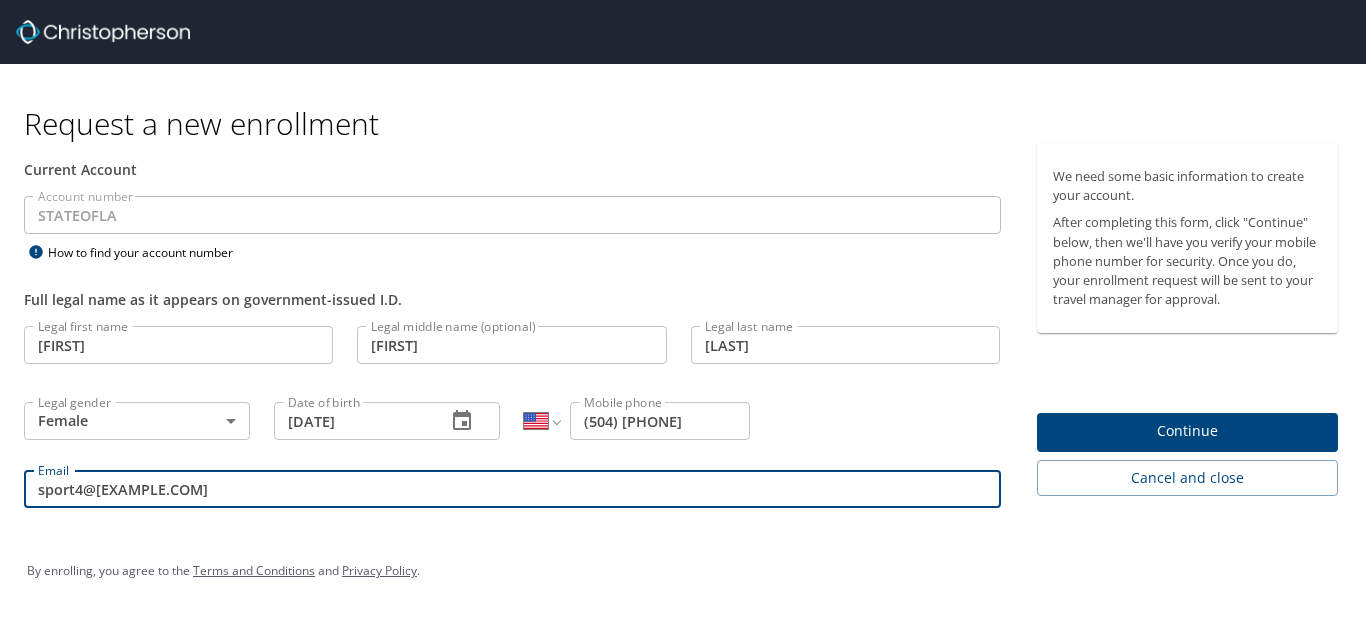 type on "[EMAIL]" 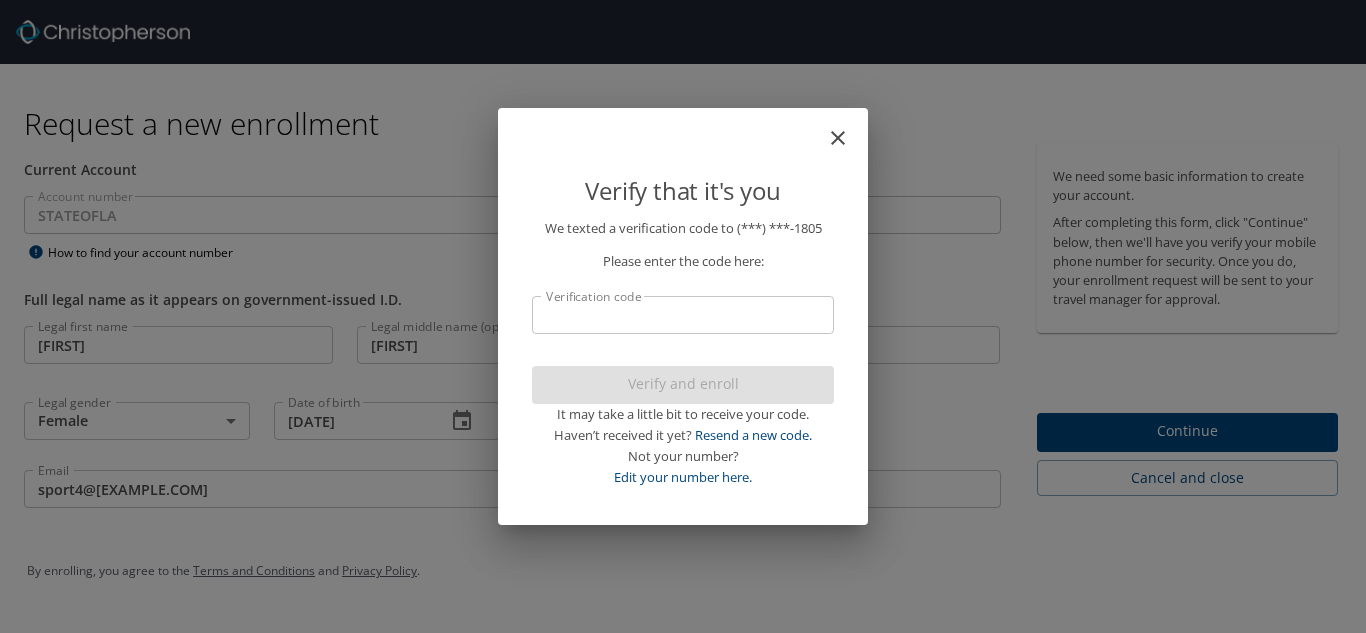 click on "Verification code" at bounding box center [683, 315] 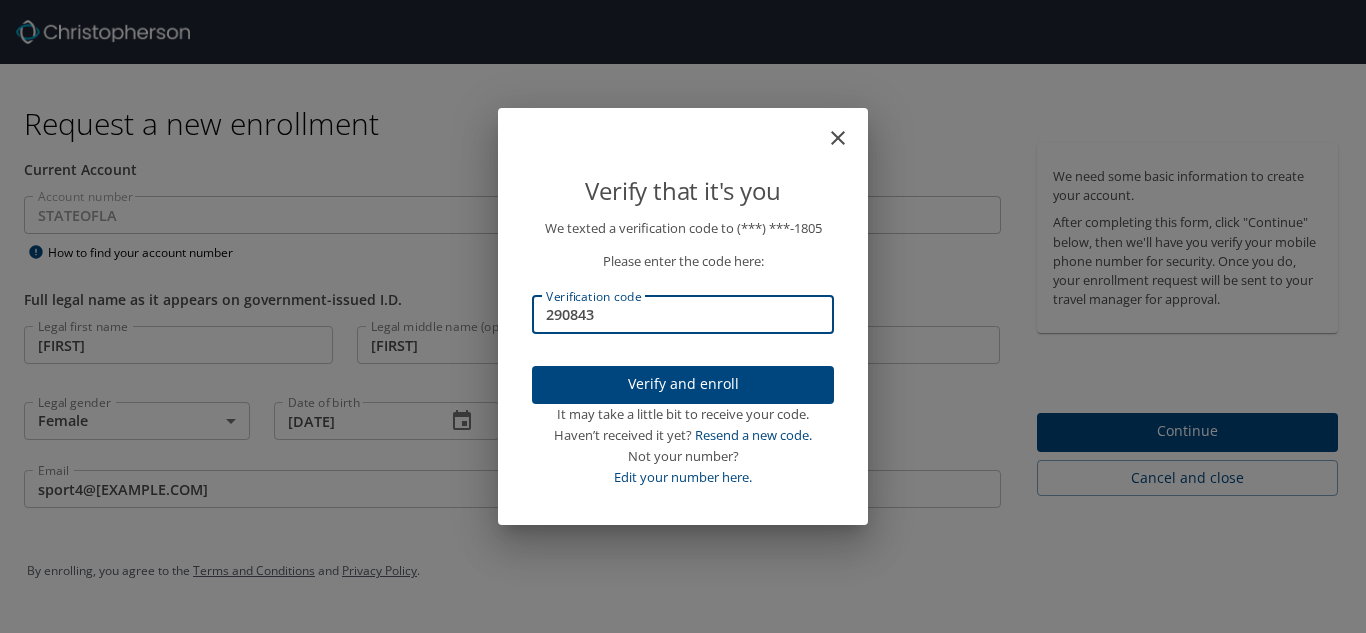 type on "290843" 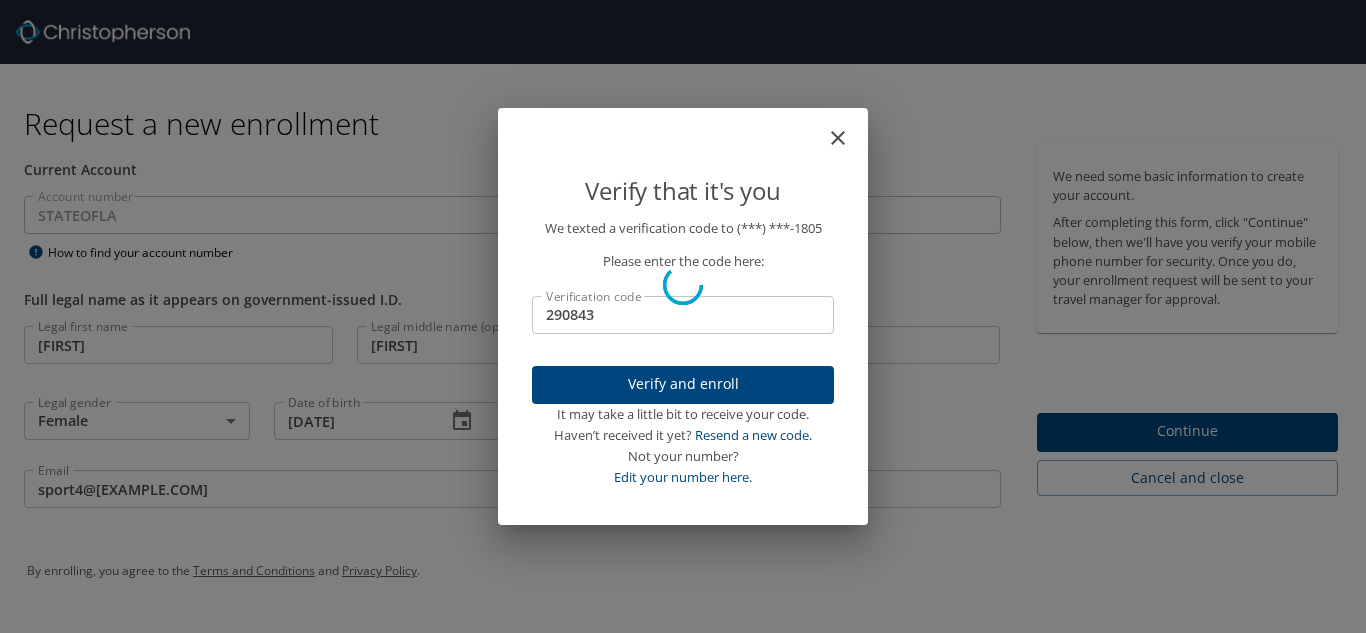 type 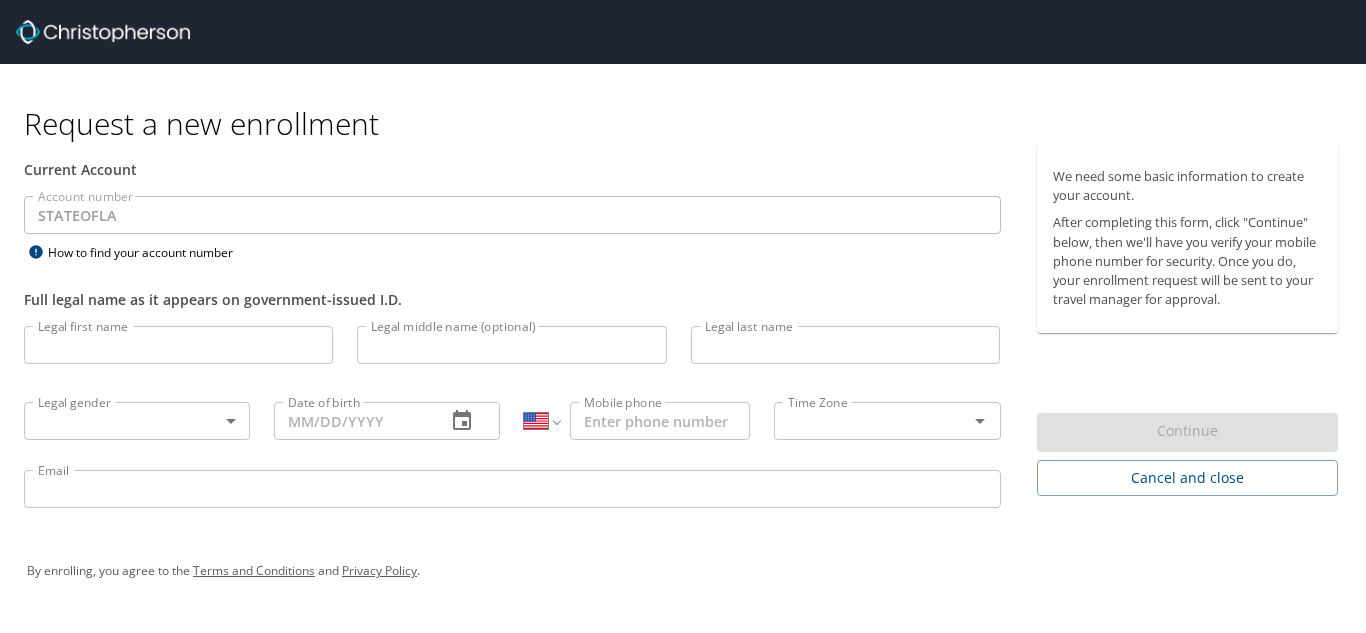 select on "US" 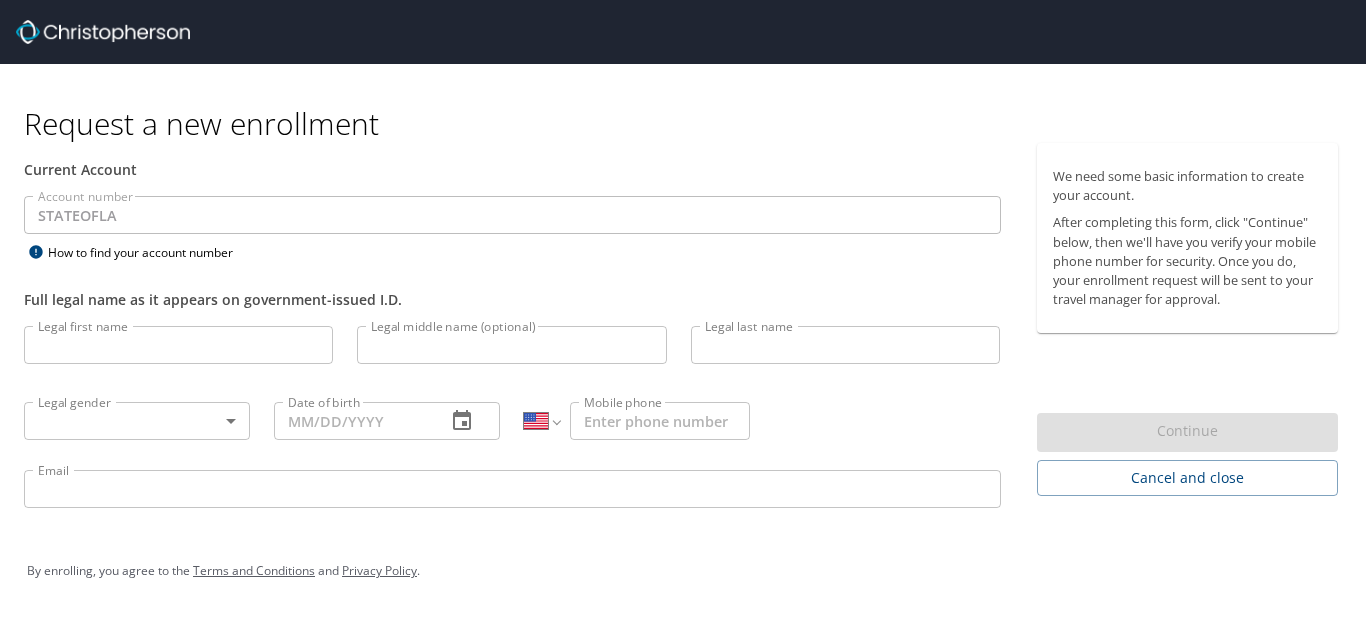 click on "Legal first name" at bounding box center (178, 345) 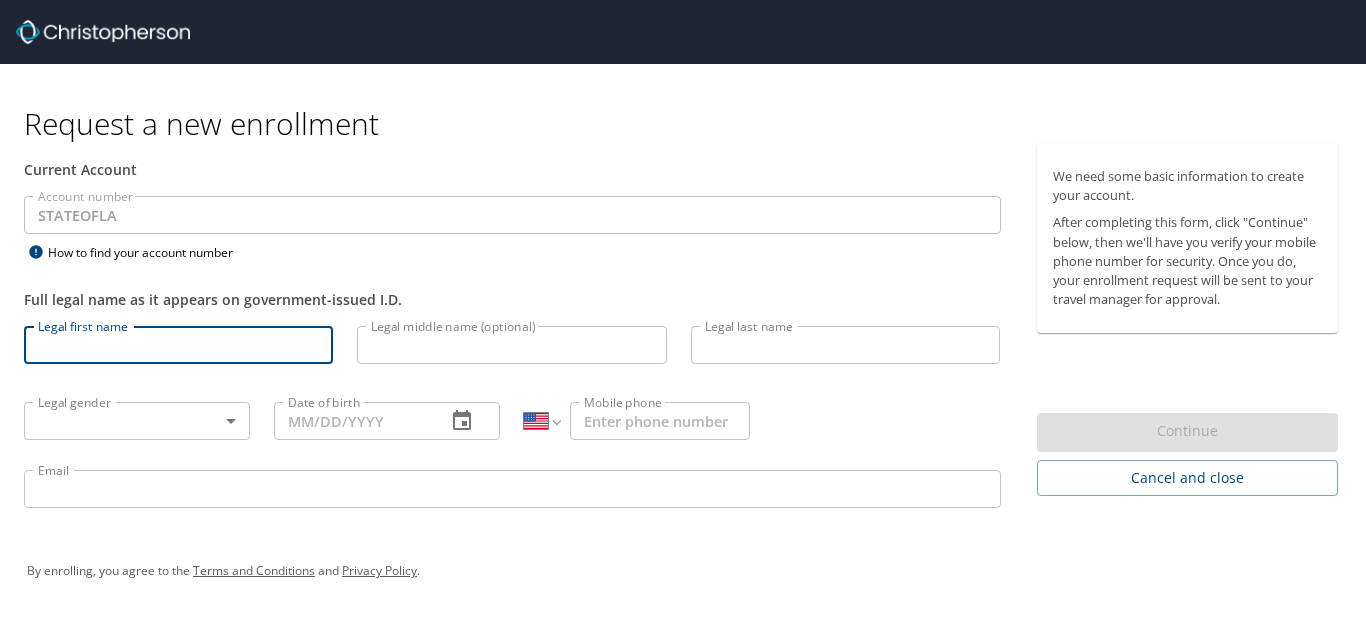 type on "[FIRST]" 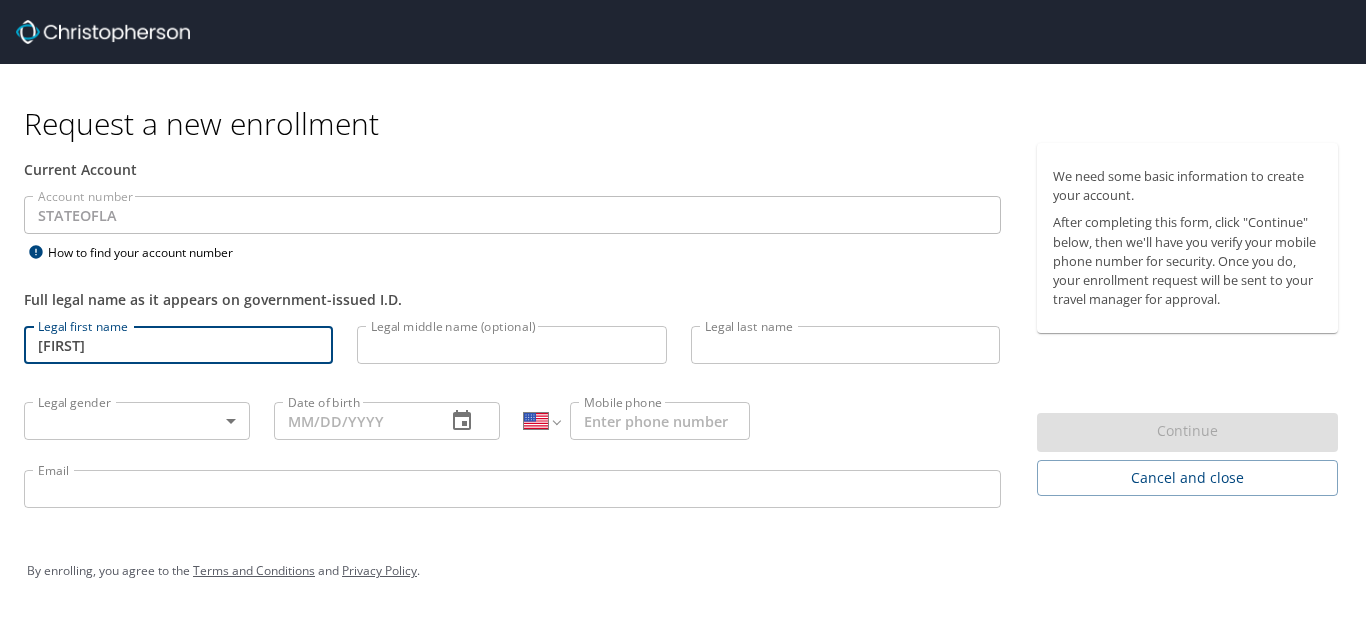 type on "porter-whaley" 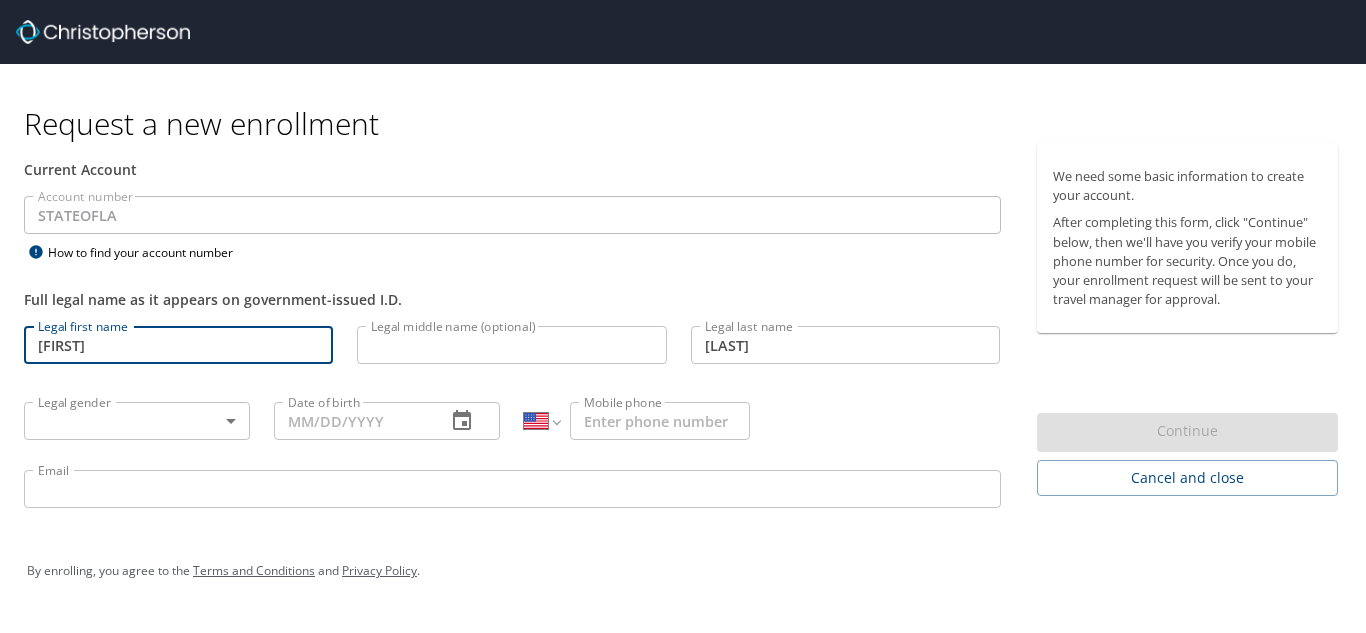 type on "([PHONE]) [PHONE]-[PHONE]" 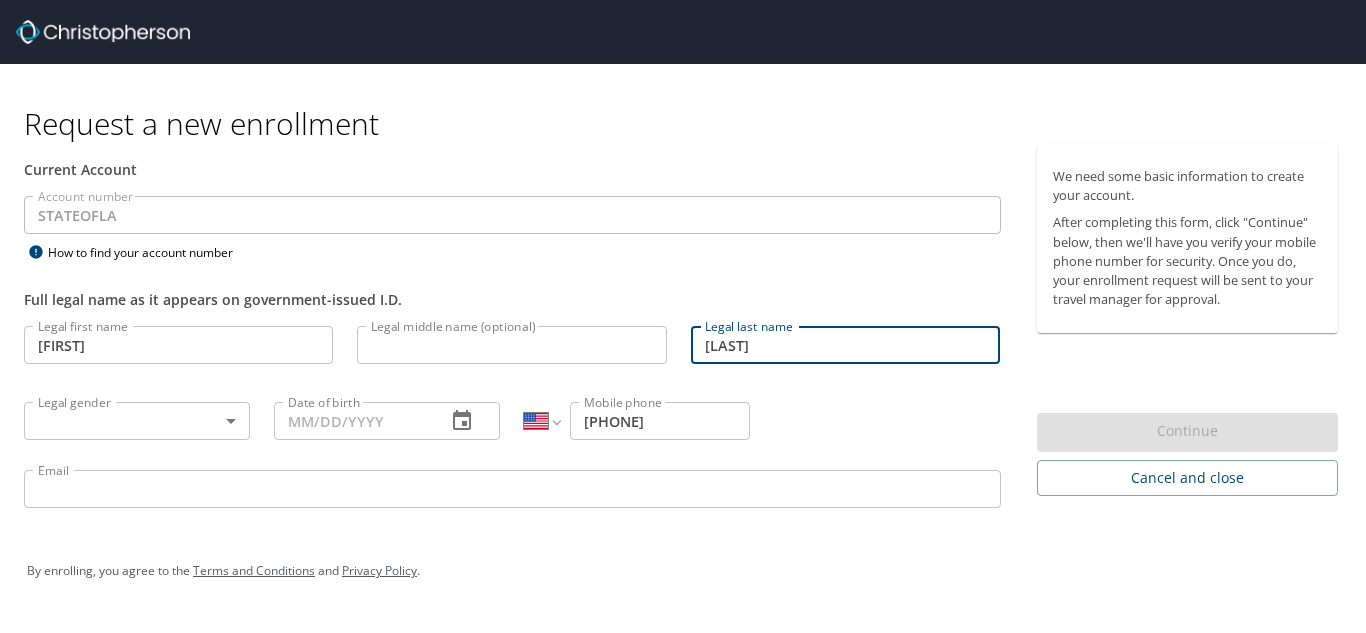 click on "porter-whaley" at bounding box center (845, 345) 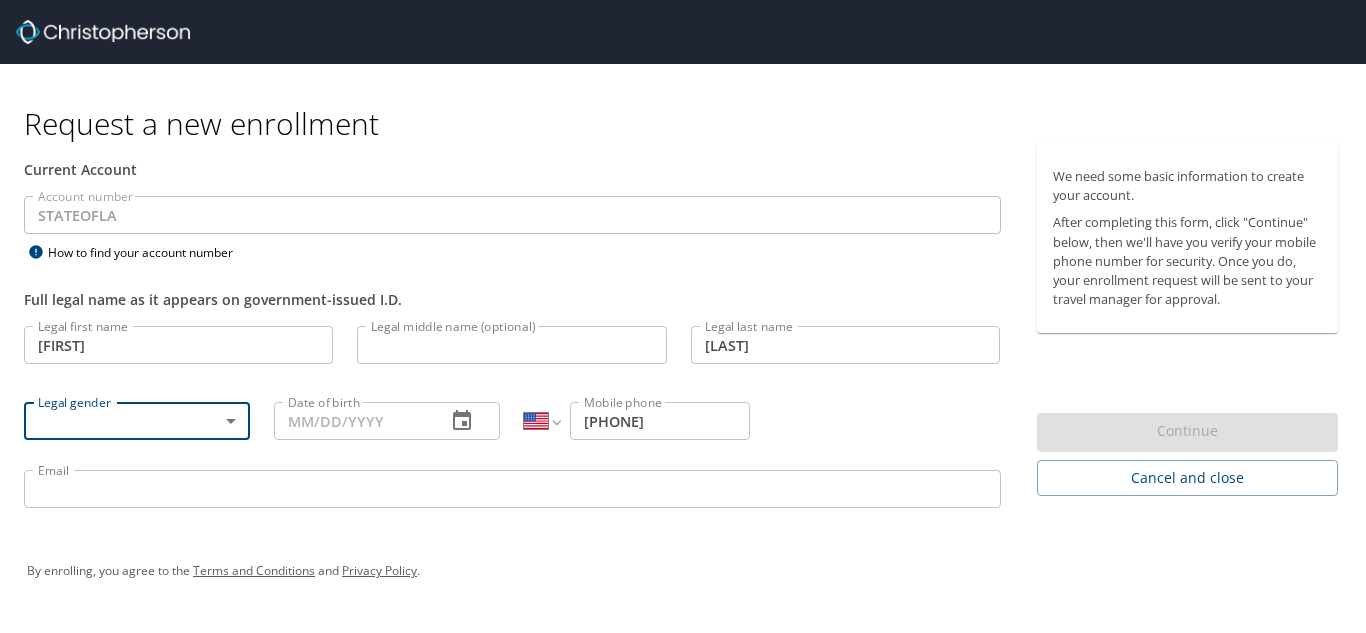 click on "Porter-whaley" at bounding box center (845, 345) 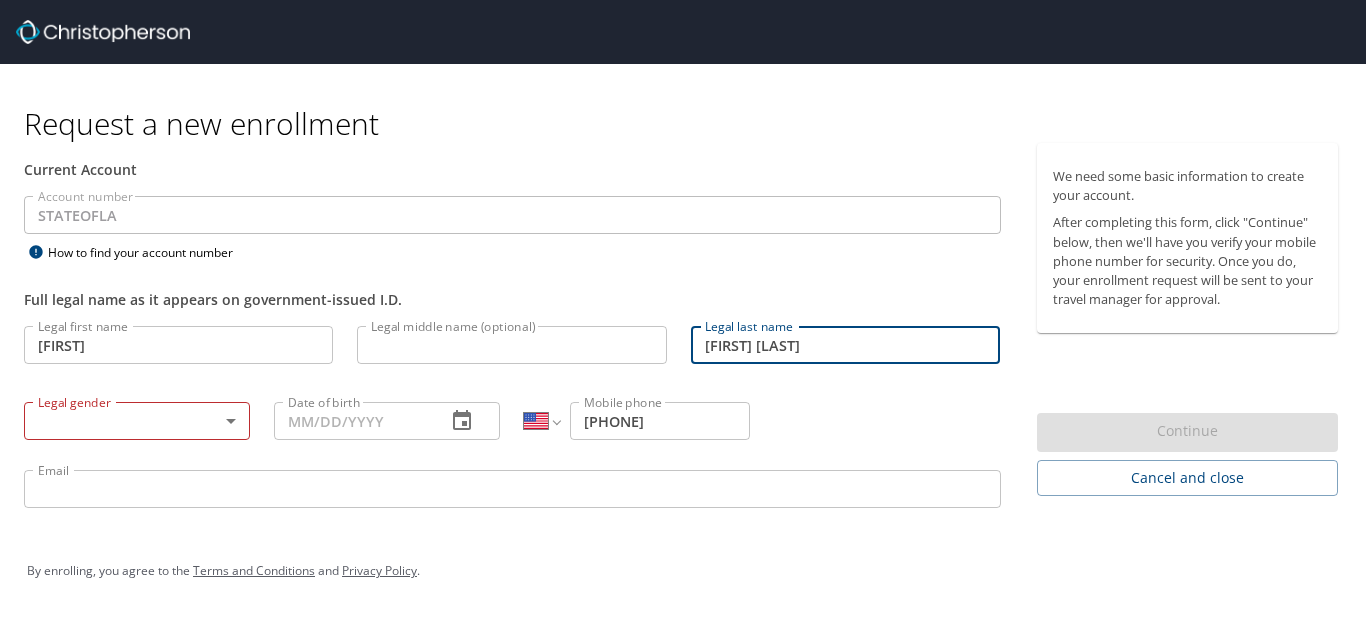 type on "[LAST]" 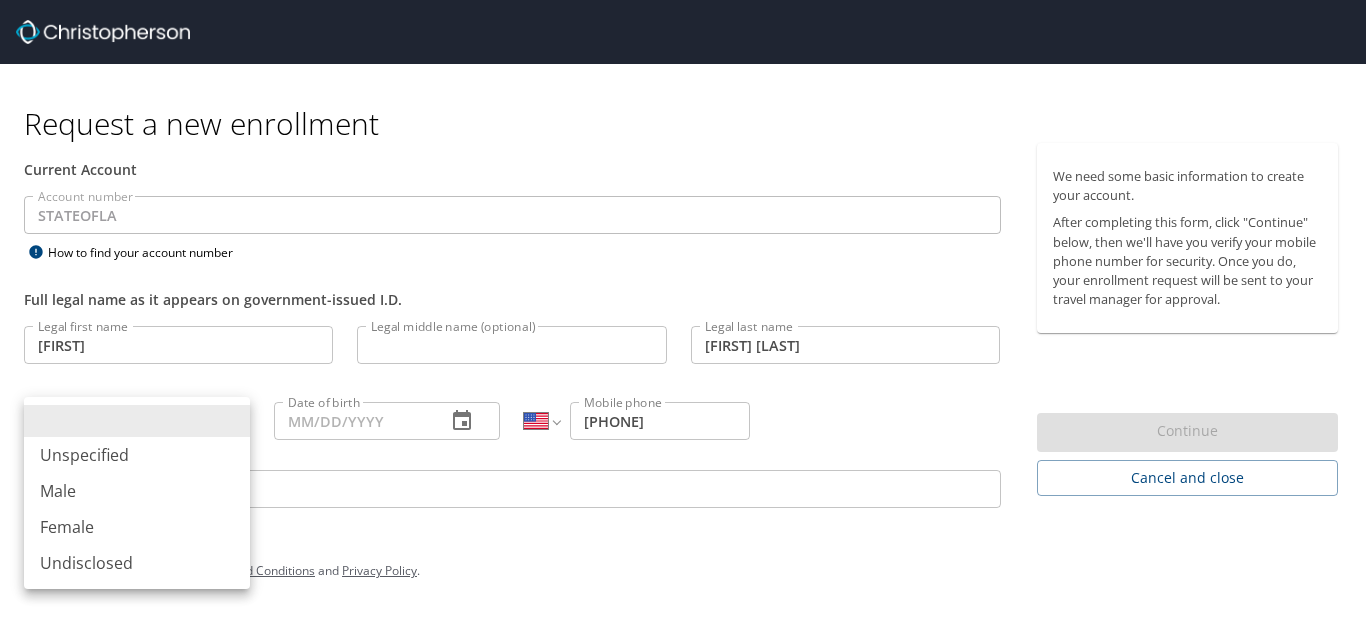 click on "Request a new enrollment Current Account Account number STATEOFLA Account number  How to find your account number Full legal name as it appears on government-issued I.D. Legal first name Sherelle Legal first name Legal middle name (optional) Legal middle name (optional) Legal last name Porter-Whaley Legal last name Legal gender ​ Legal gender Date of birth Date of birth International Afghanistan Åland Islands Albania Algeria American Samoa Andorra Angola Anguilla Antigua and Barbuda Argentina Armenia Aruba Ascension Island Australia Austria Azerbaijan Bahamas Bahrain Bangladesh Barbados Belarus Belgium Belize Benin Bermuda Bhutan Bolivia Bonaire, Sint Eustatius and Saba Bosnia and Herzegovina Botswana Brazil British Indian Ocean Territory Brunei Darussalam Bulgaria Burkina Faso Burma Burundi Cambodia Cameroon Canada Cape Verde Cayman Islands Central African Republic Chad Chile China Christmas Island Cocos (Keeling) Islands Colombia Comoros Congo Congo, Democratic Republic of the Cook Islands Costa Rica" at bounding box center [683, 316] 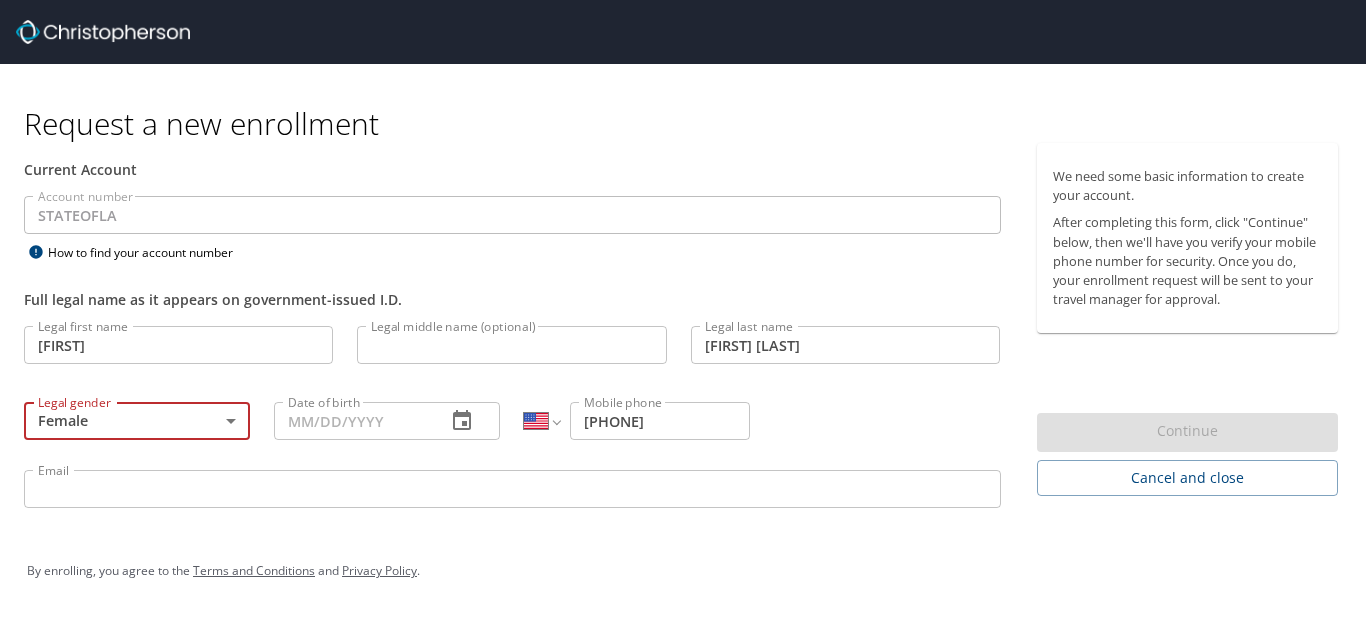 click on "Date of birth" at bounding box center [352, 421] 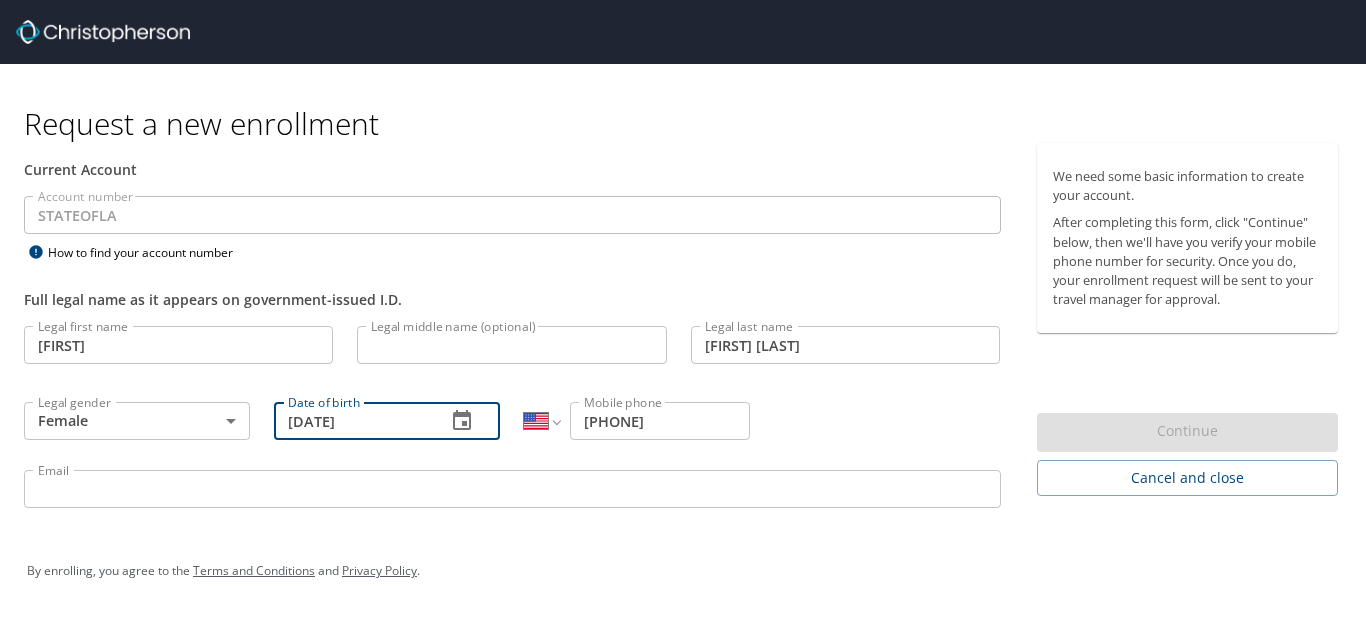 type on "10/12/1989" 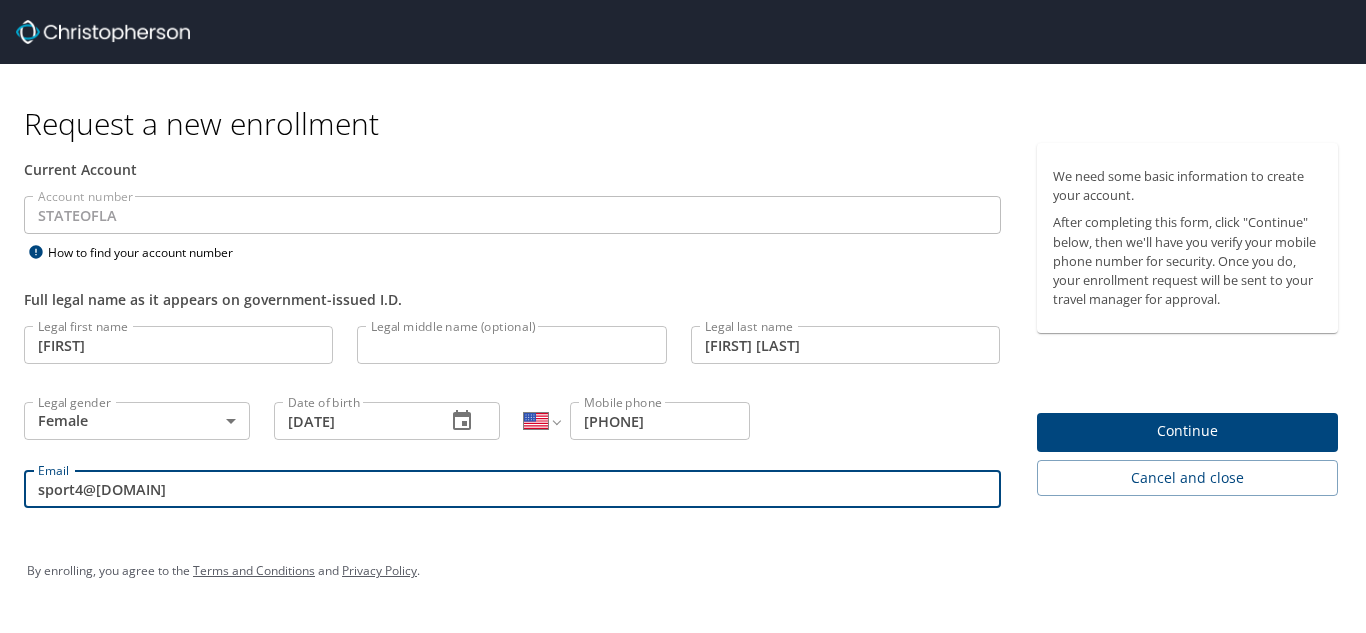 click on "sport4@lsuhac.edu" at bounding box center [512, 489] 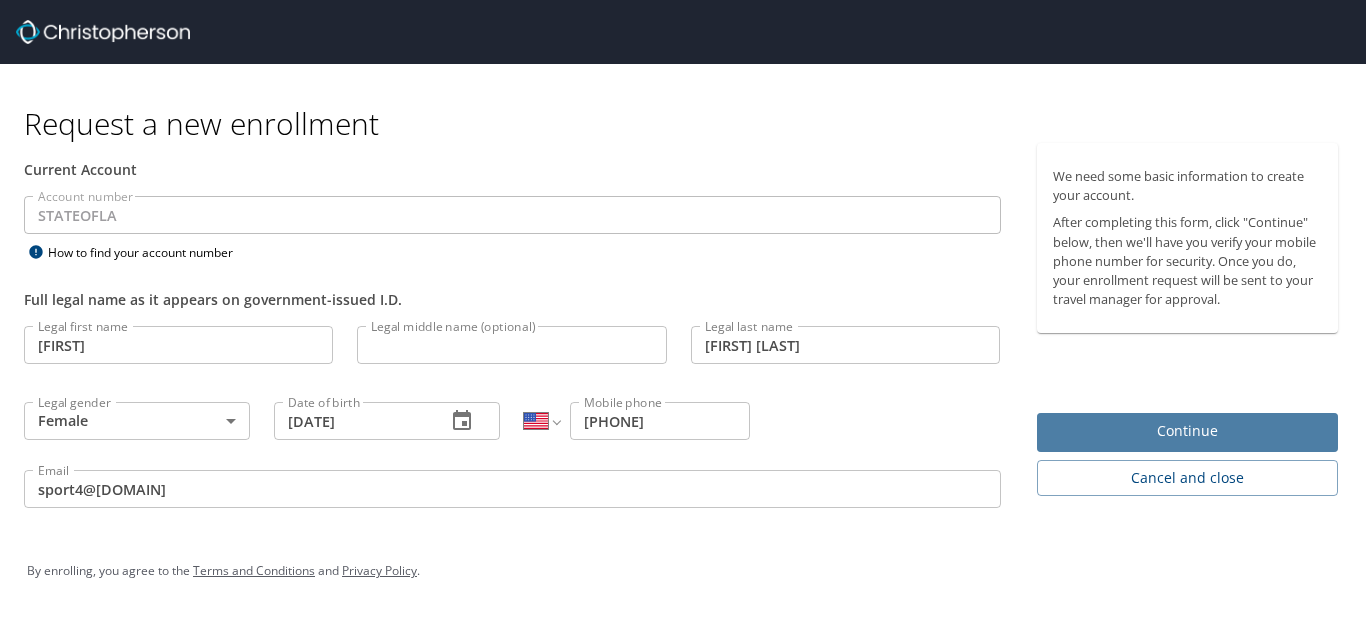 click on "Continue" at bounding box center (1188, 431) 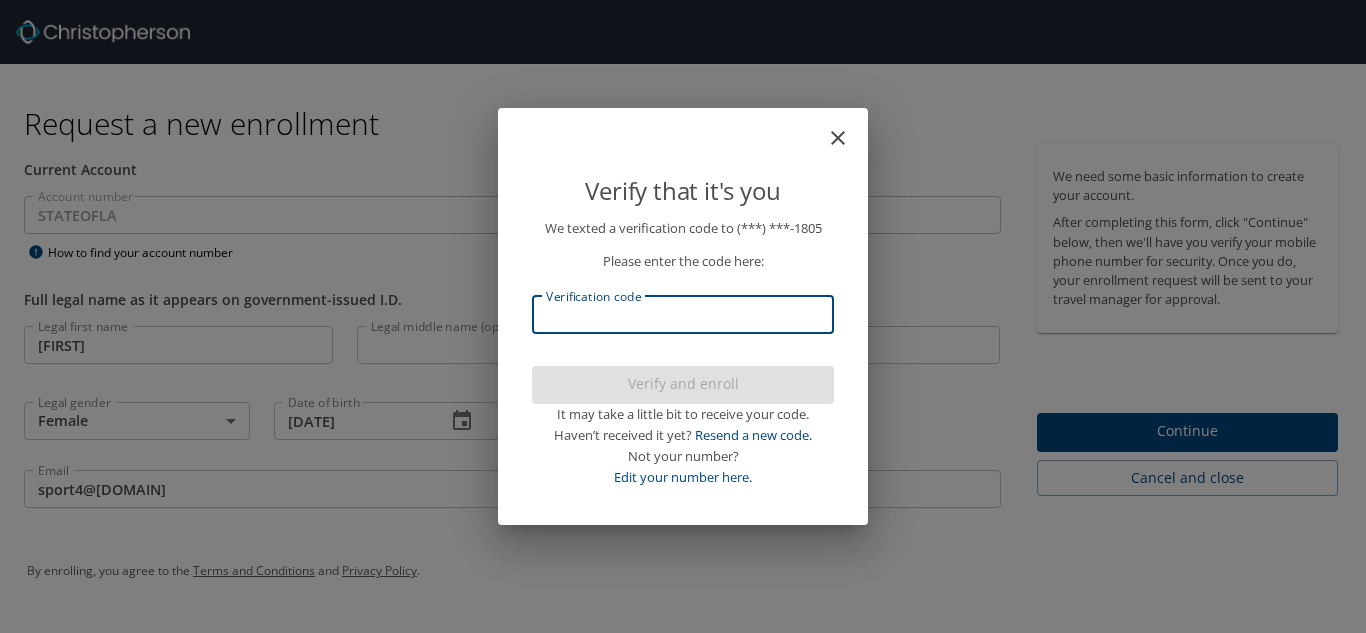 click on "Verification code" at bounding box center (683, 315) 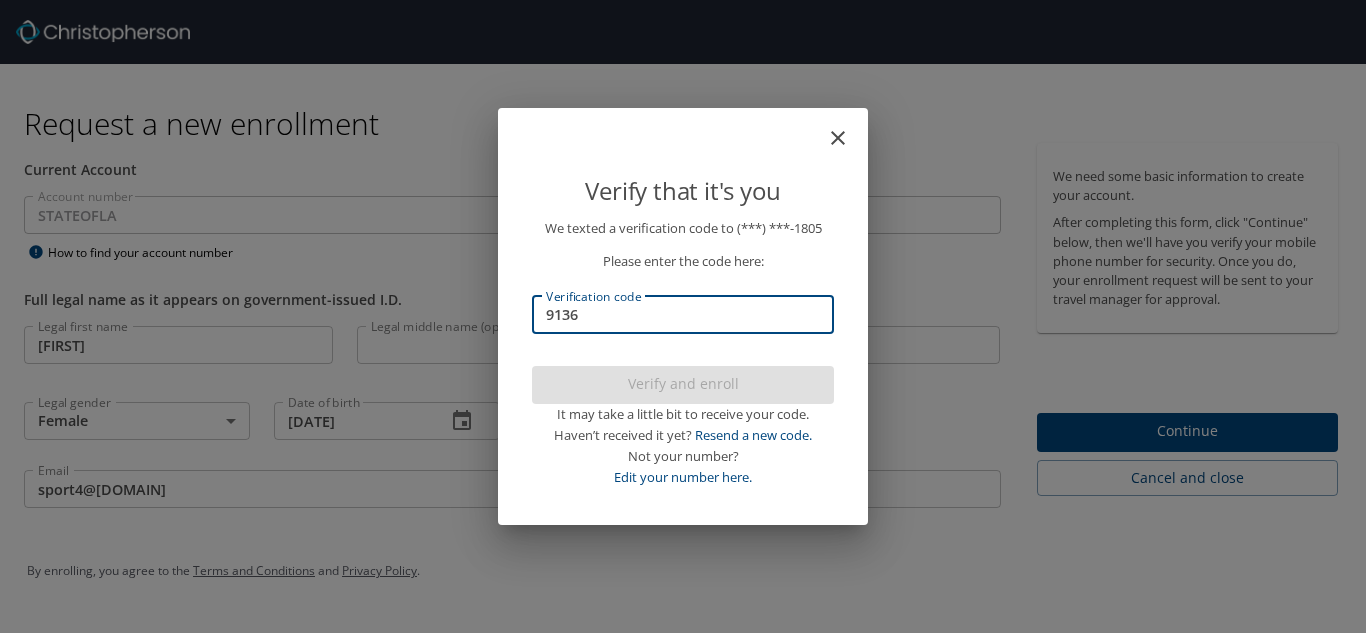 type on "91367" 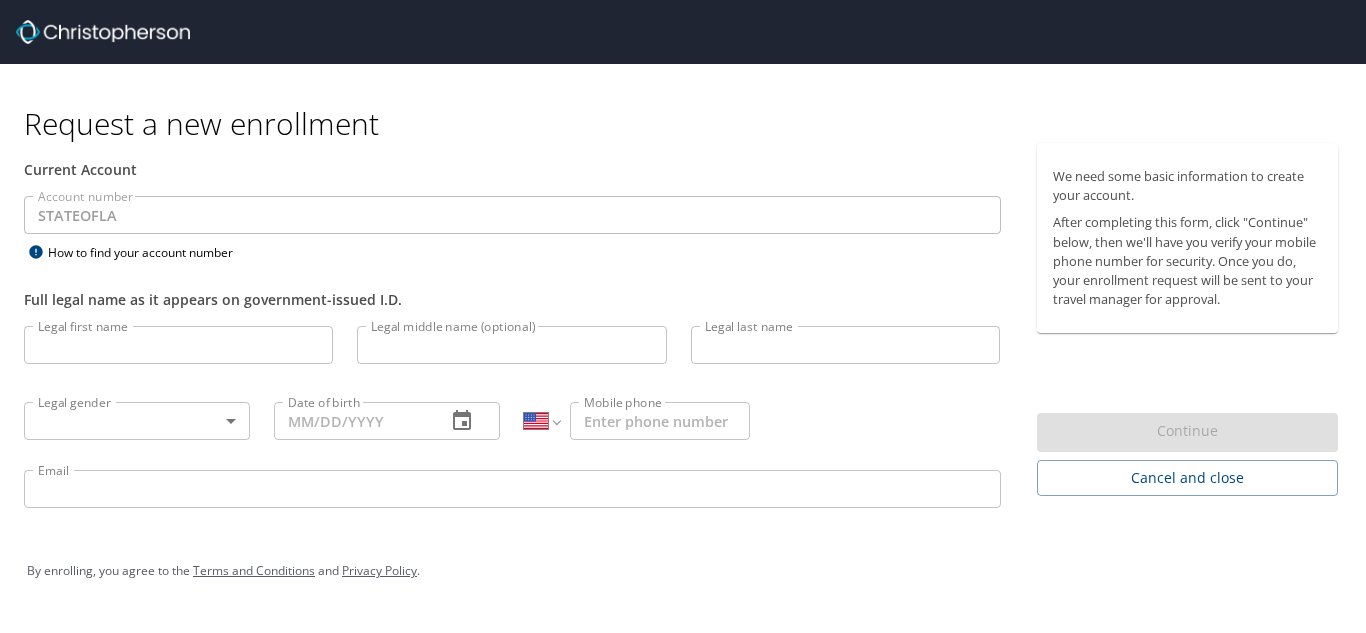 select on "US" 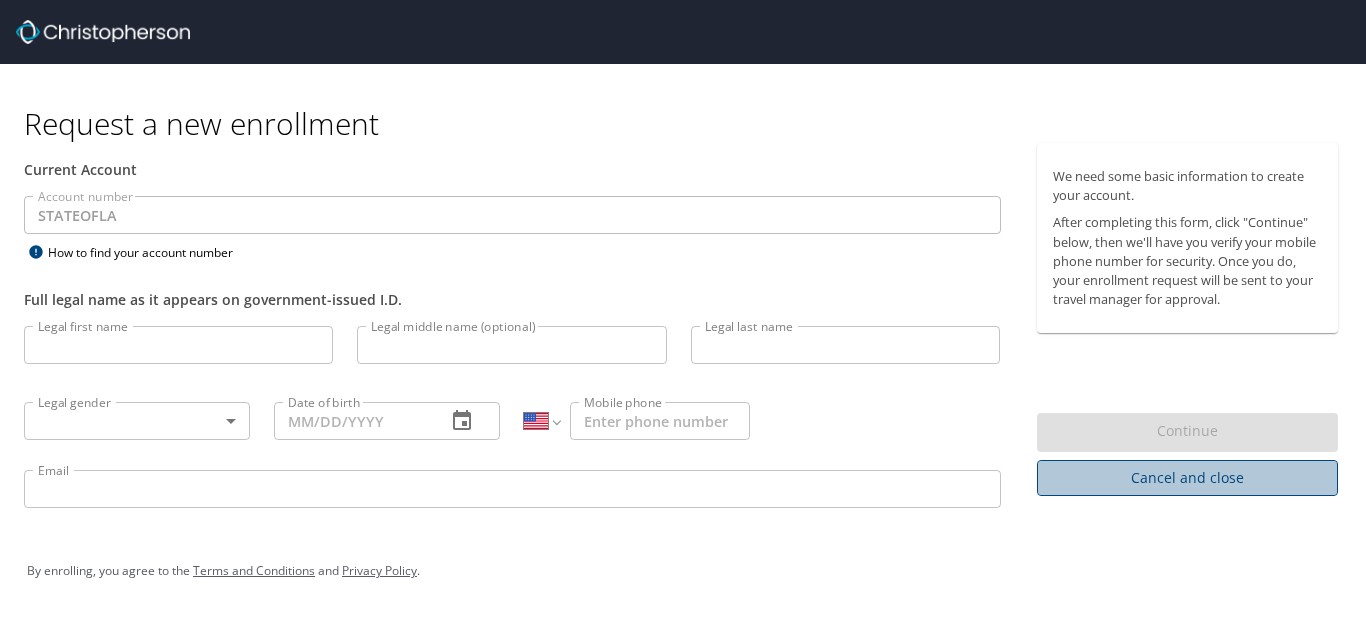 click on "Cancel and close" at bounding box center [1188, 478] 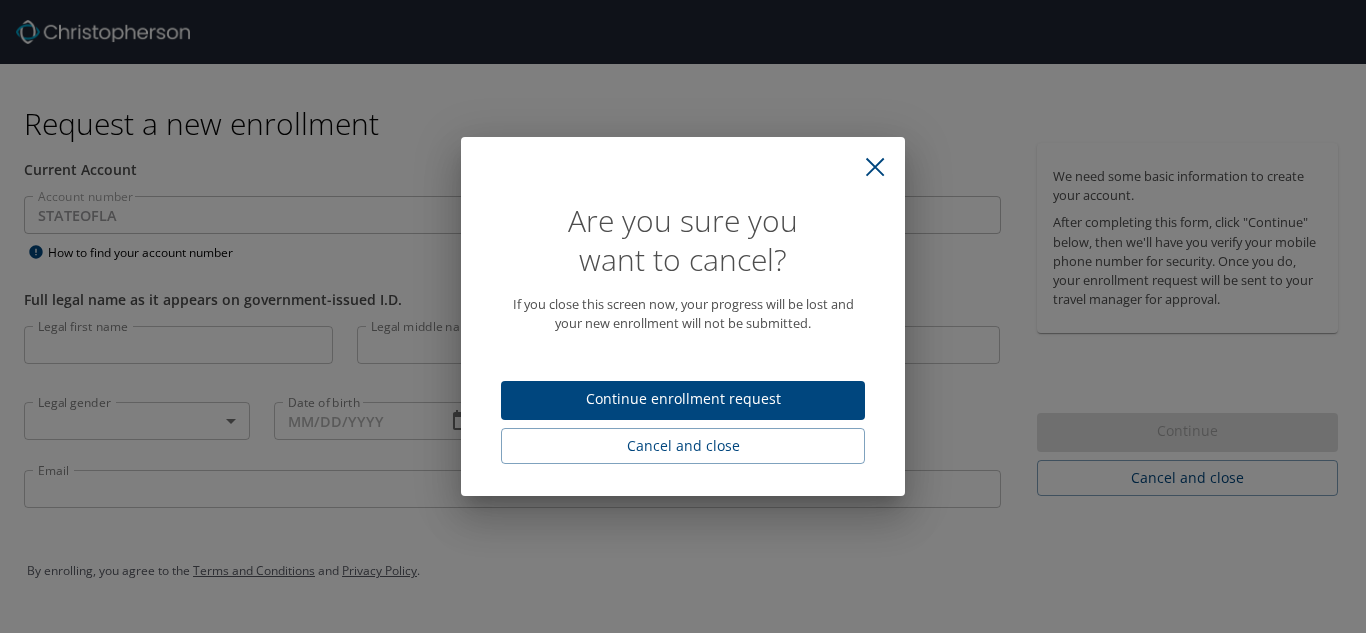 click on "Continue enrollment request" at bounding box center (683, 399) 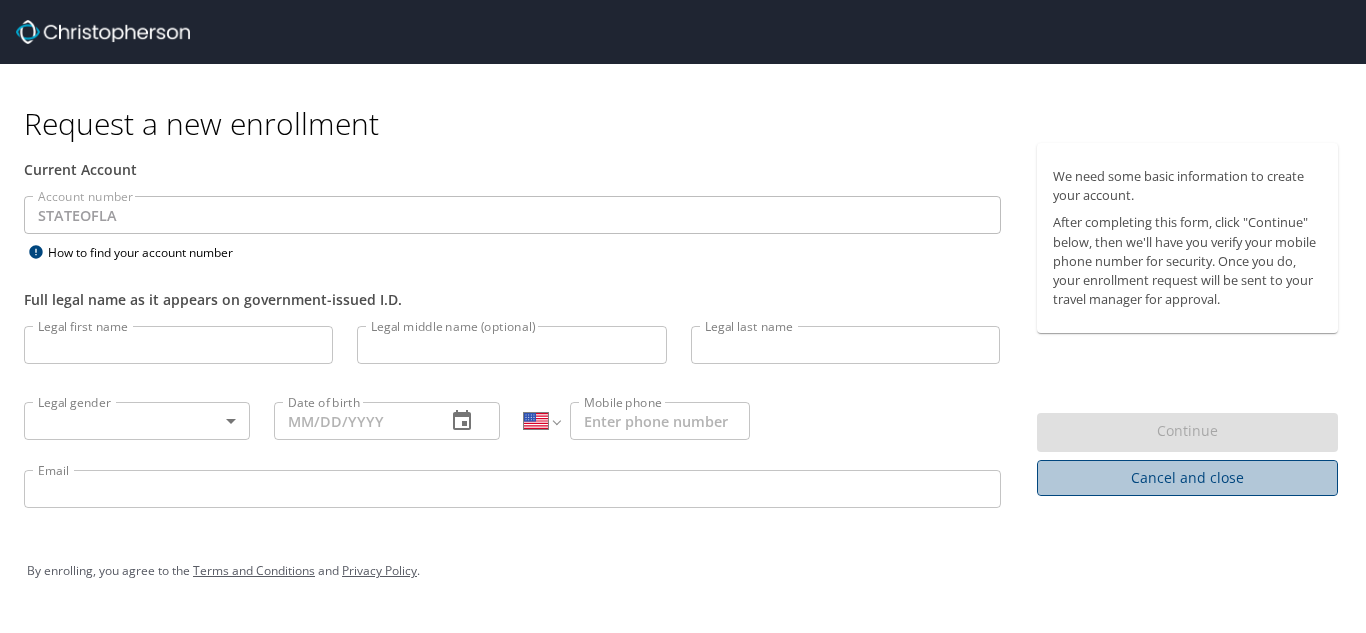 click on "Cancel and close" at bounding box center (1188, 478) 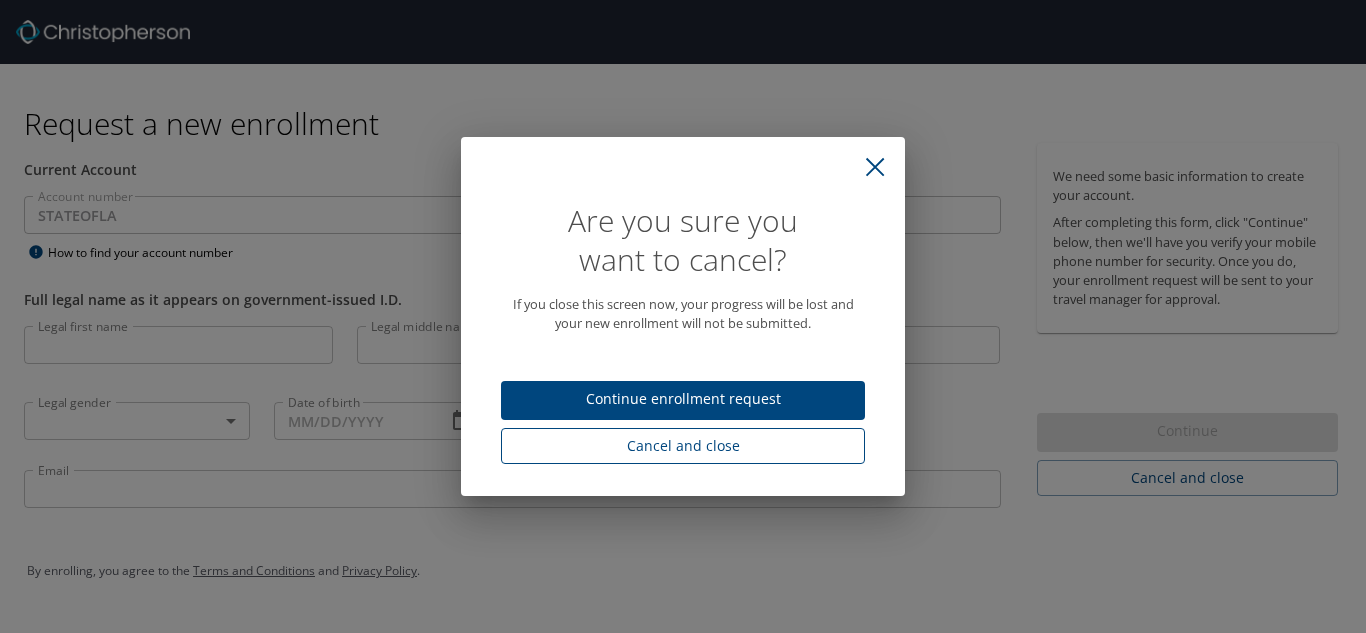 click on "Cancel and close" at bounding box center (683, 446) 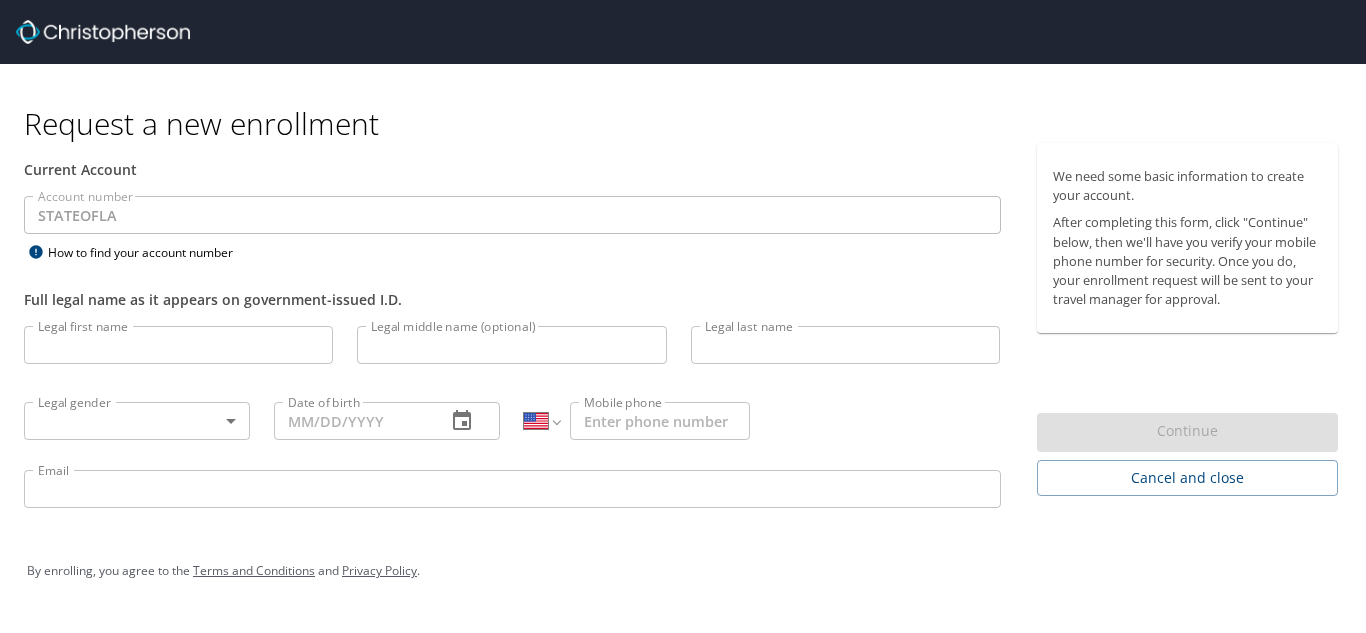 select on "US" 